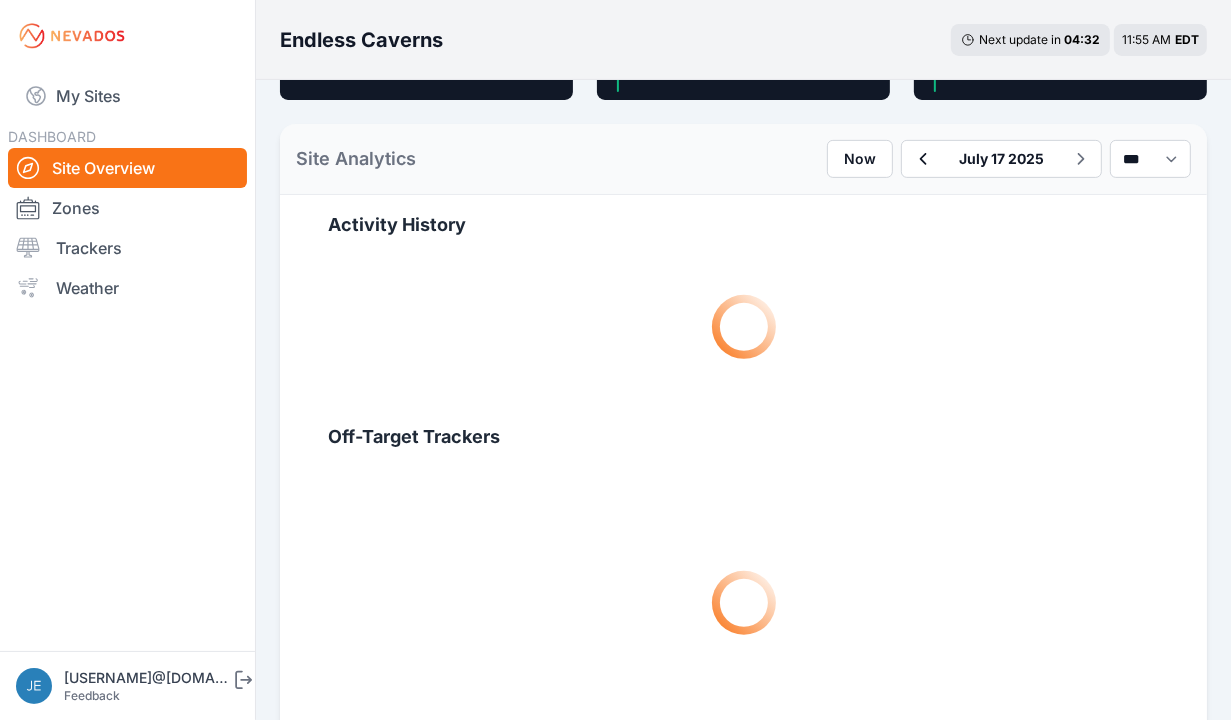 scroll, scrollTop: 638, scrollLeft: 0, axis: vertical 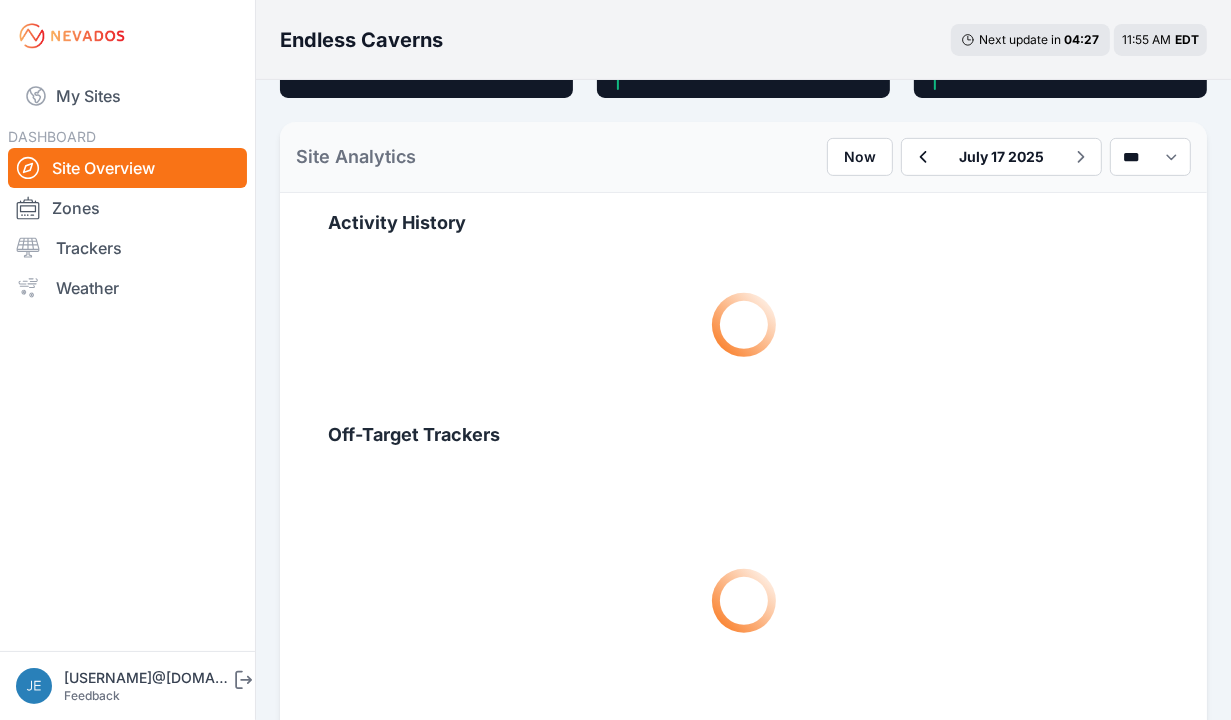 click at bounding box center [743, 601] 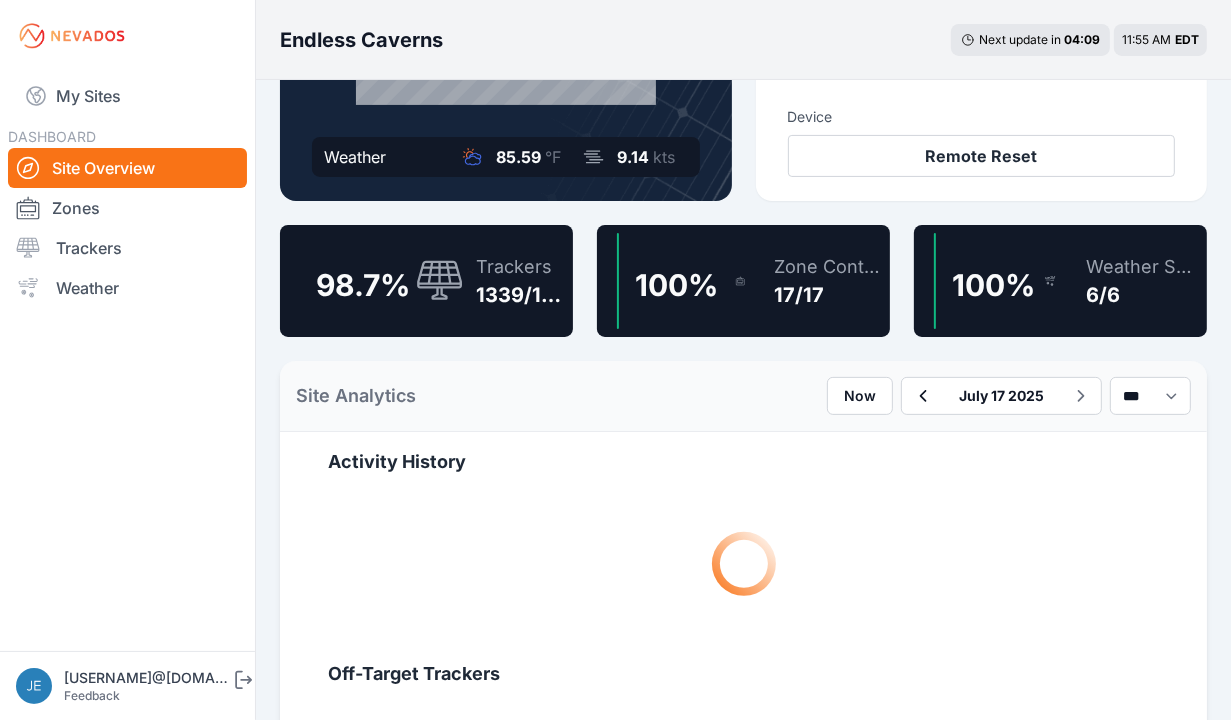 scroll, scrollTop: 398, scrollLeft: 0, axis: vertical 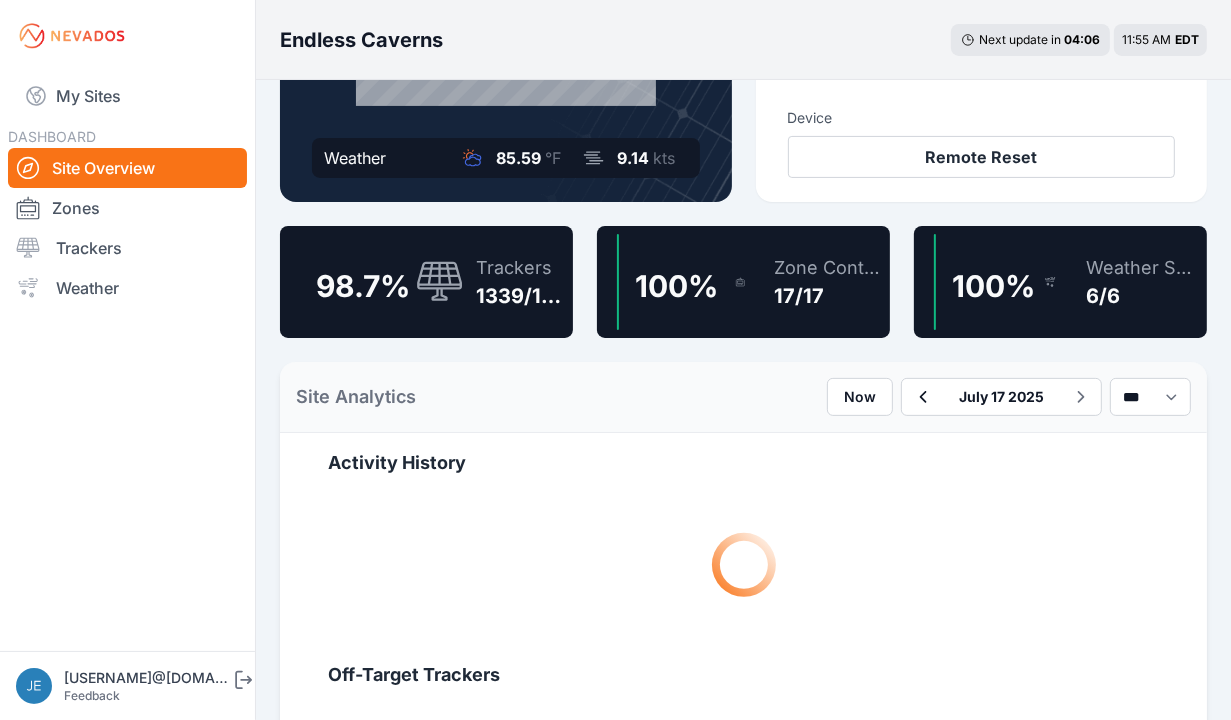 click 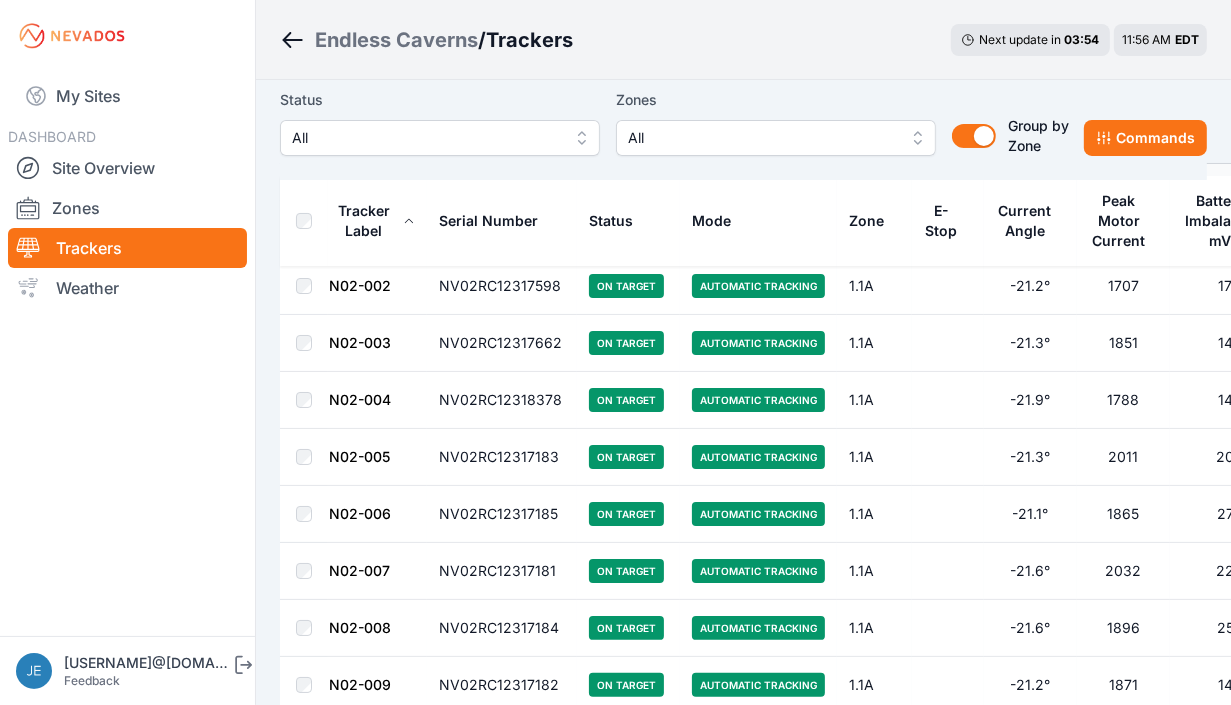 scroll, scrollTop: 0, scrollLeft: 0, axis: both 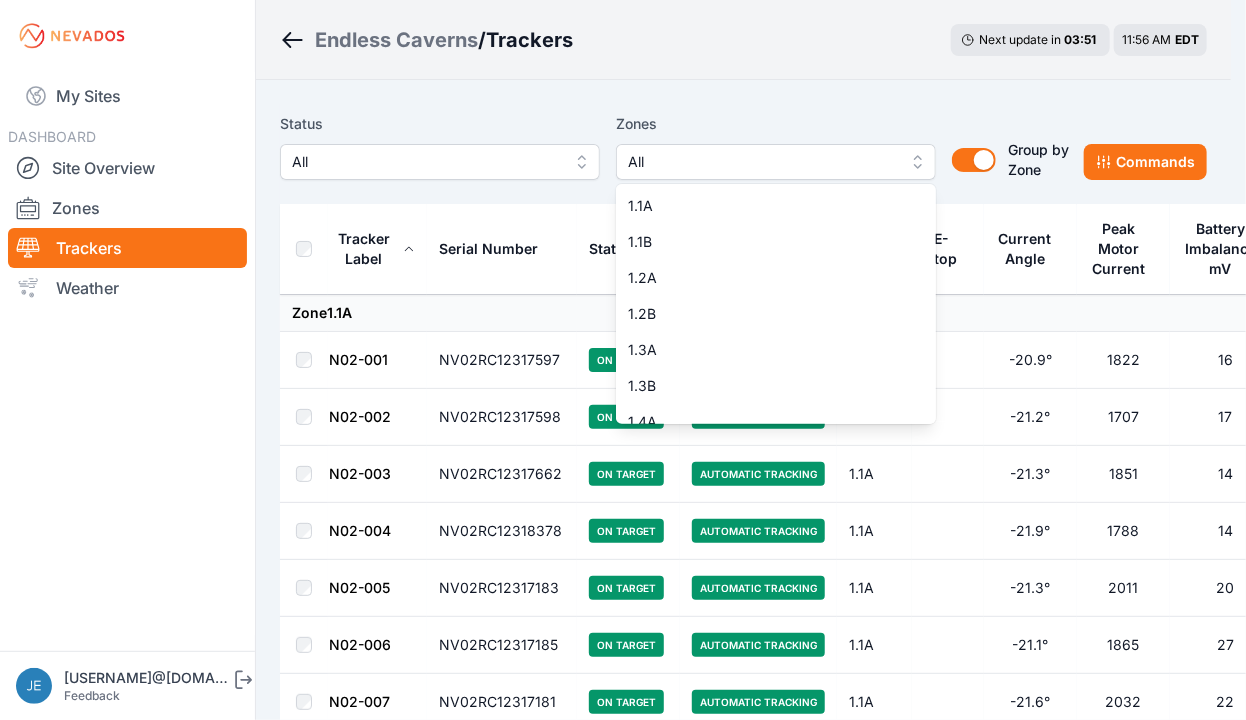 click on "All" at bounding box center (776, 162) 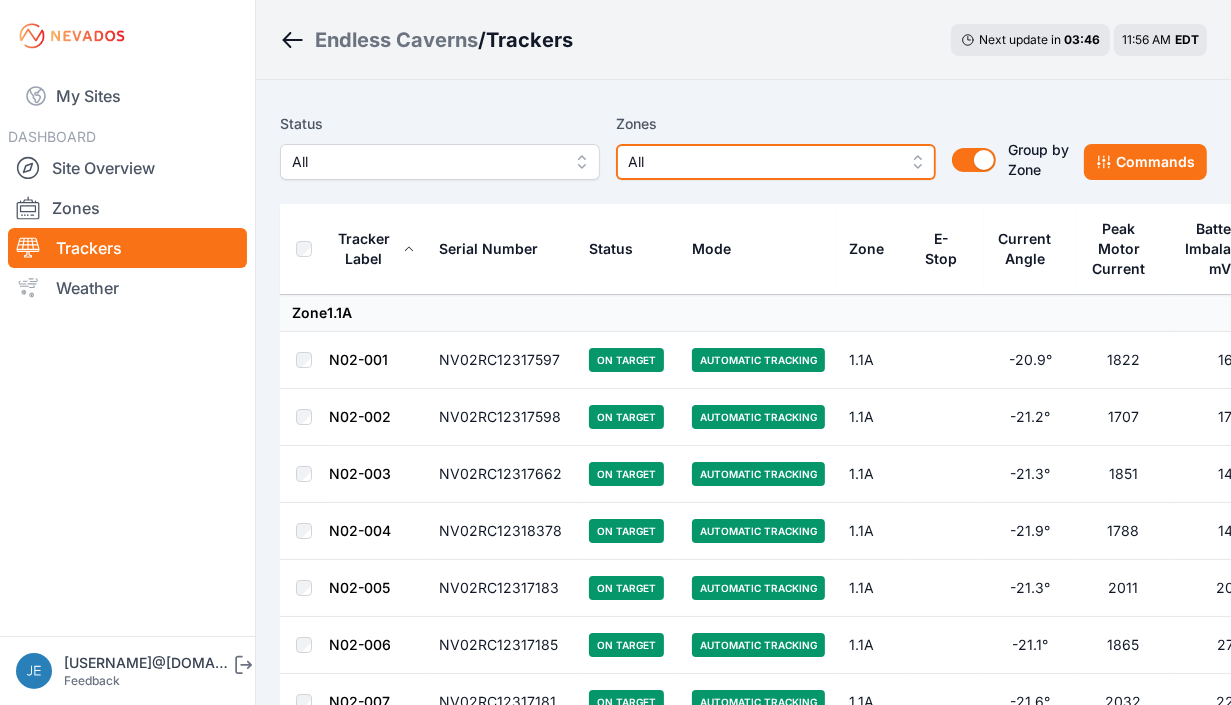 click on "All" at bounding box center [776, 162] 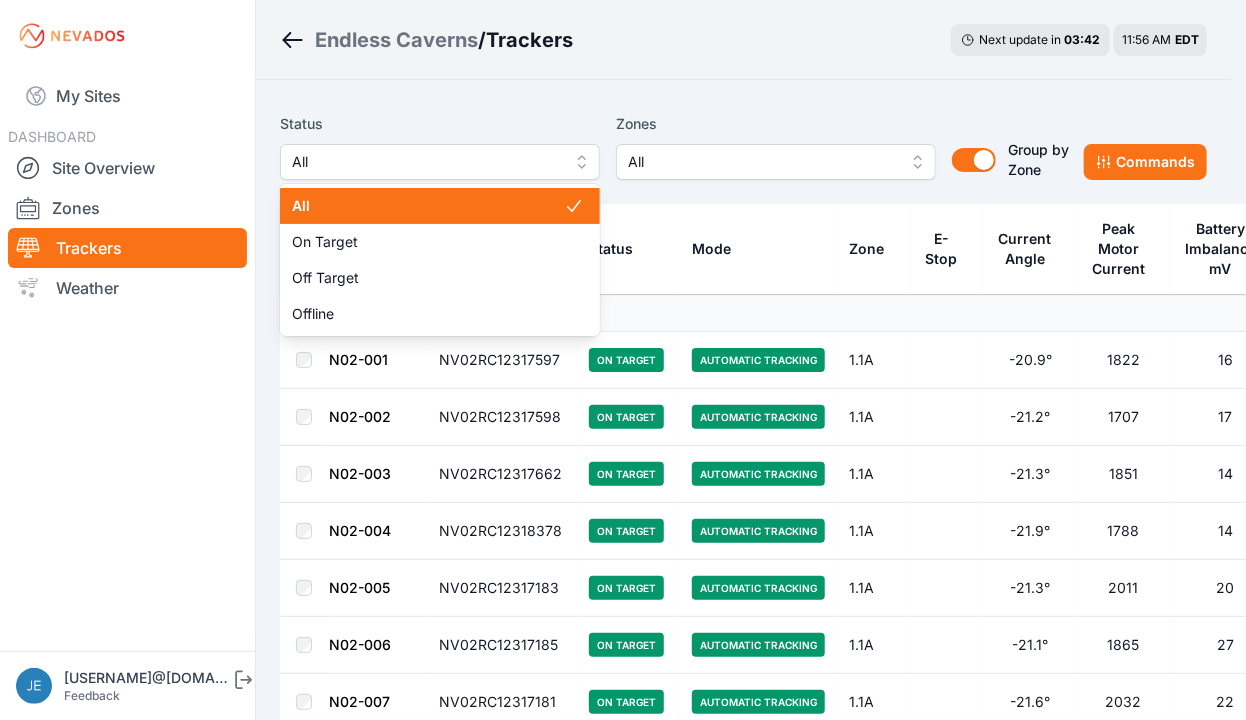 click on "All" at bounding box center (426, 162) 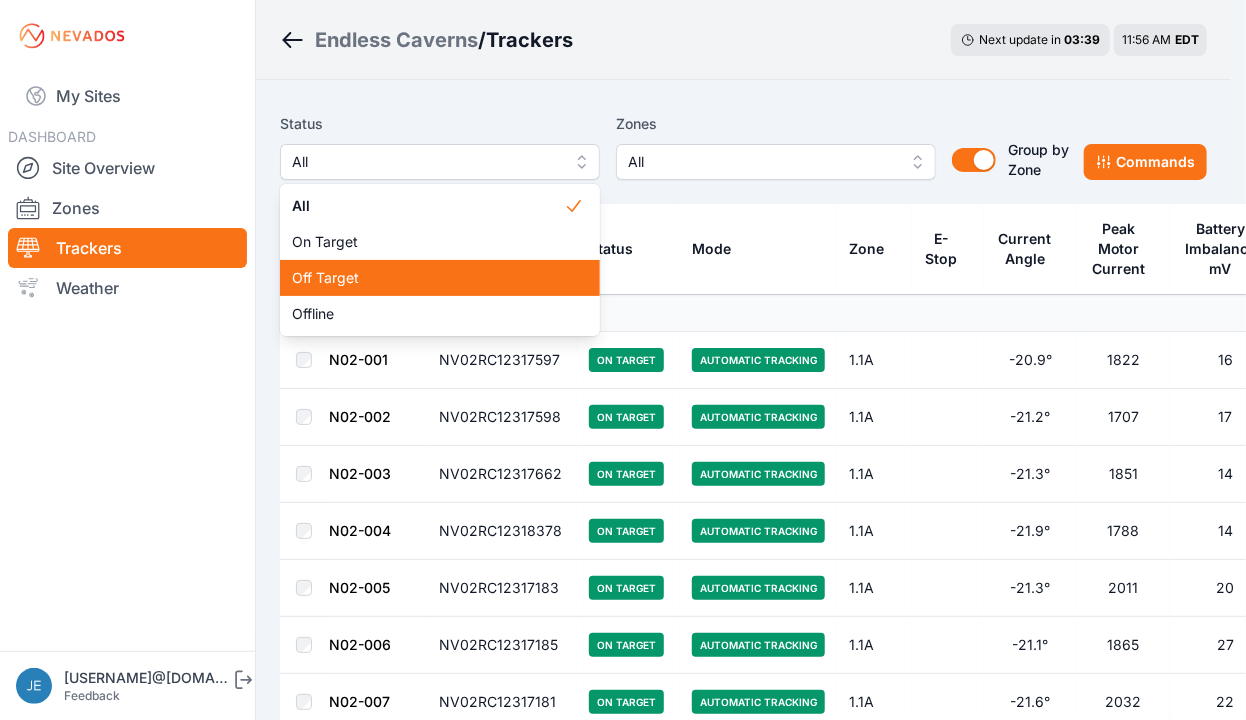click on "Off Target" at bounding box center [428, 278] 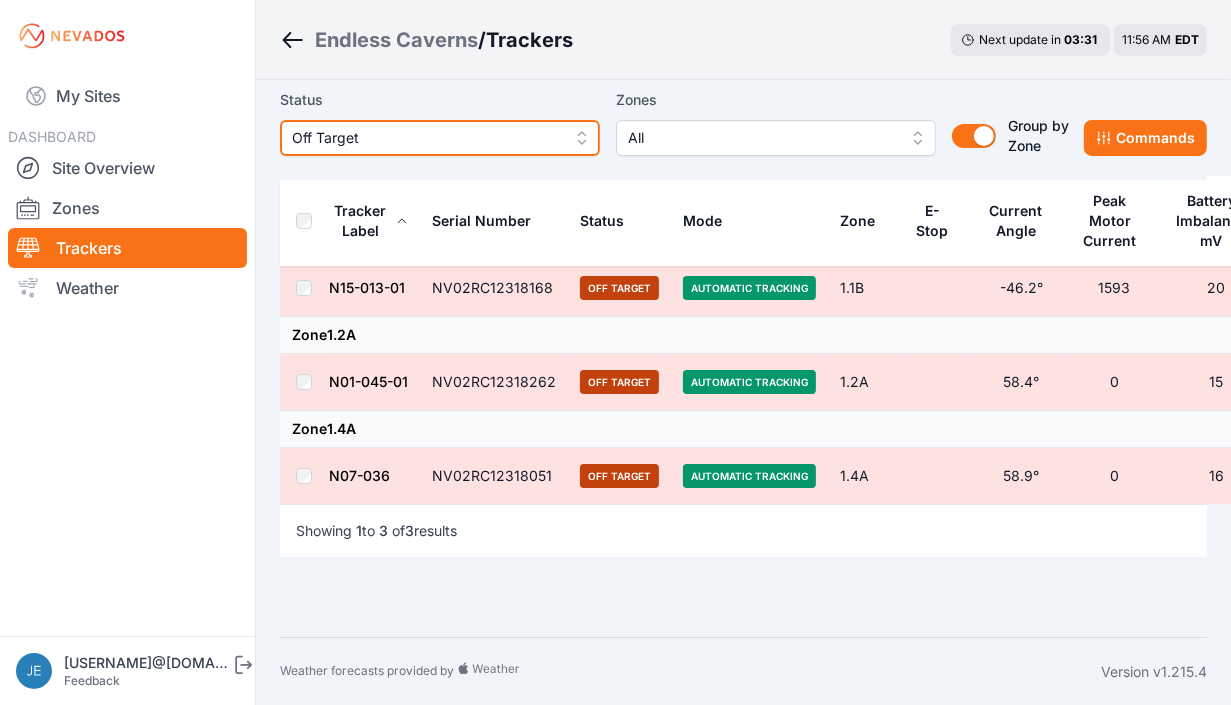 scroll, scrollTop: 0, scrollLeft: 0, axis: both 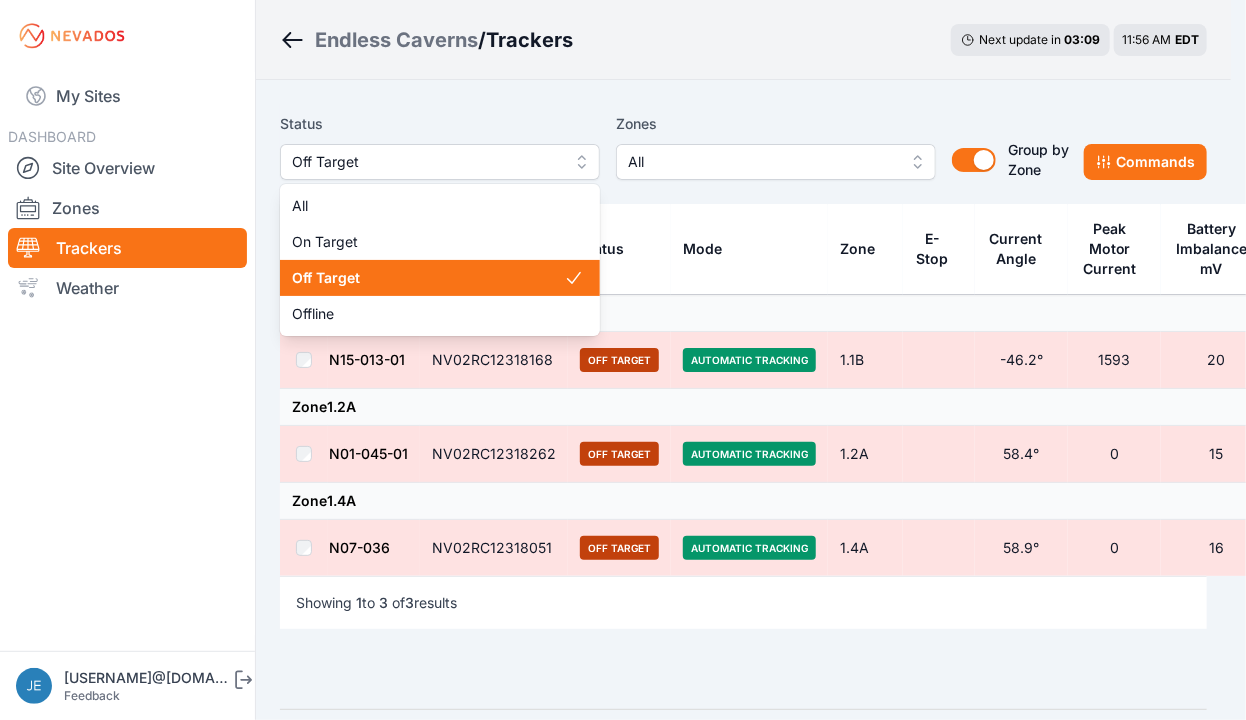click on "Off Target" at bounding box center [440, 162] 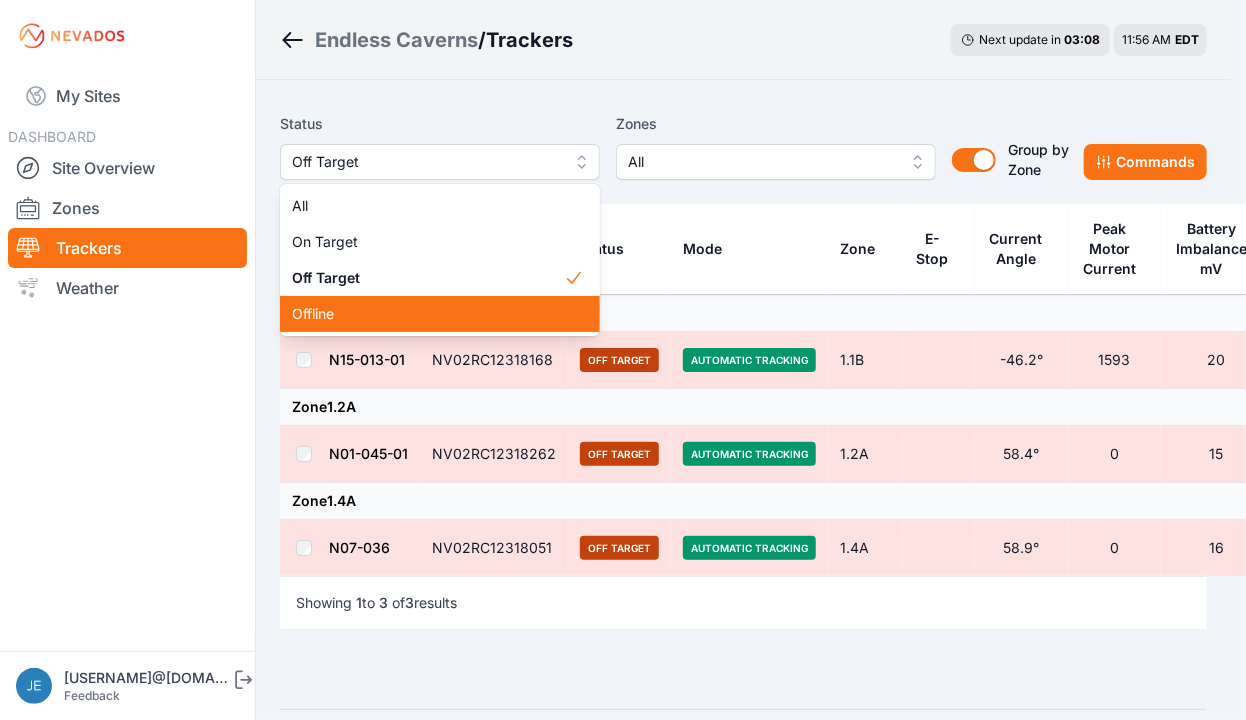 click on "Offline" at bounding box center [428, 314] 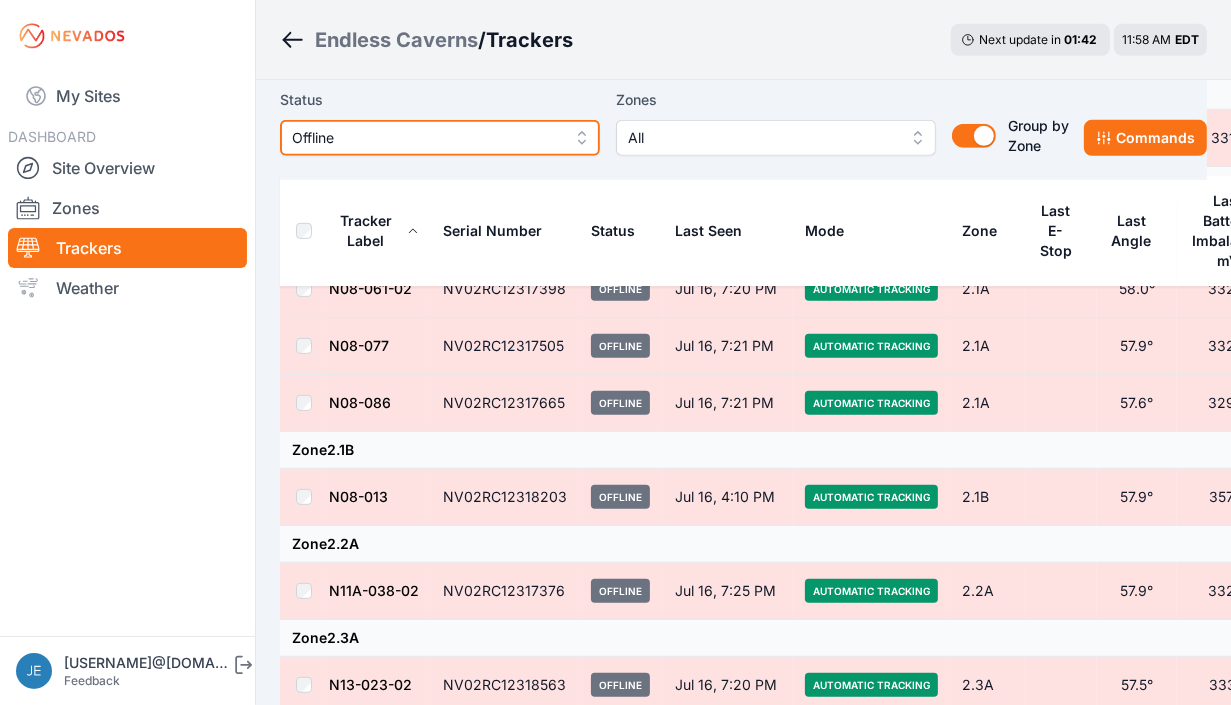 scroll, scrollTop: 853, scrollLeft: 0, axis: vertical 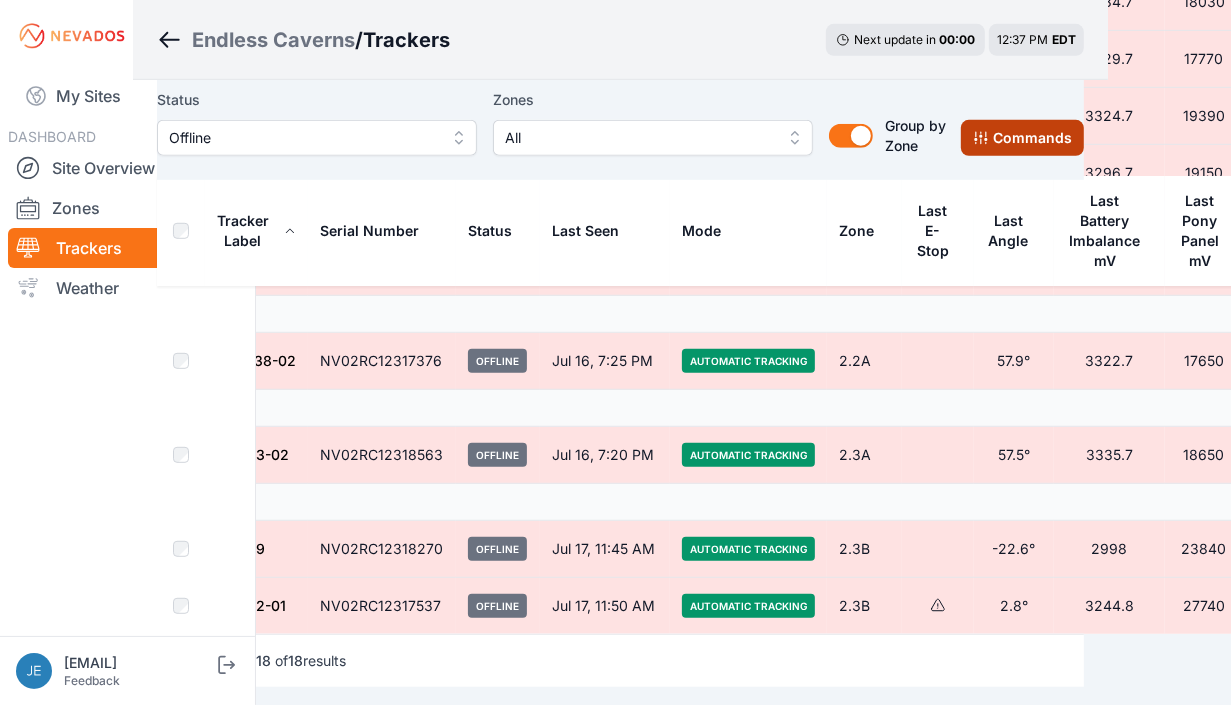 click on "Commands" at bounding box center [1022, 138] 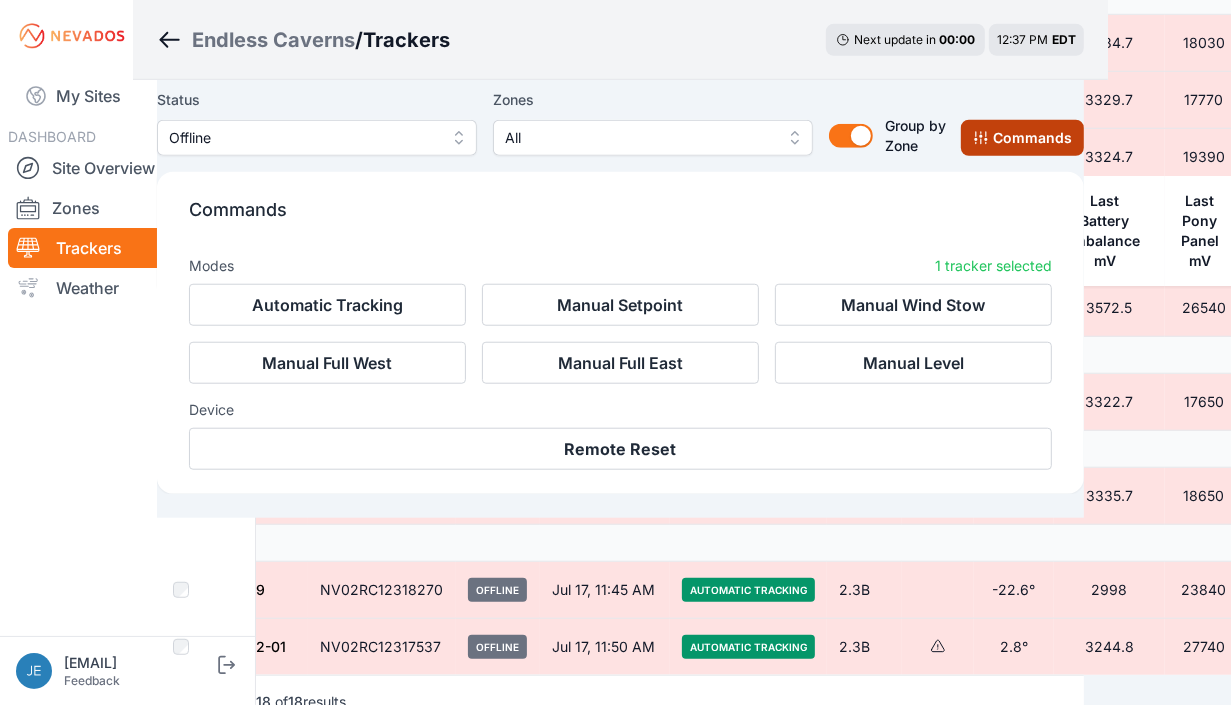 scroll, scrollTop: 1412, scrollLeft: 123, axis: both 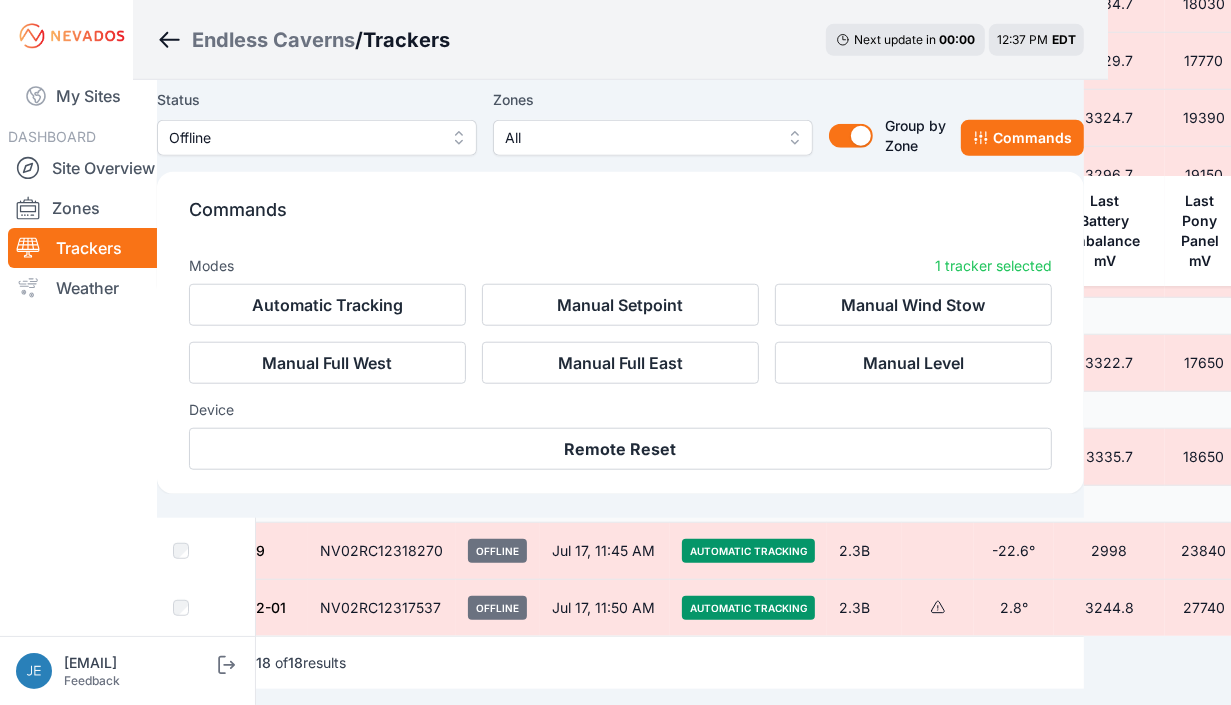 click on "Commands" at bounding box center (620, 218) 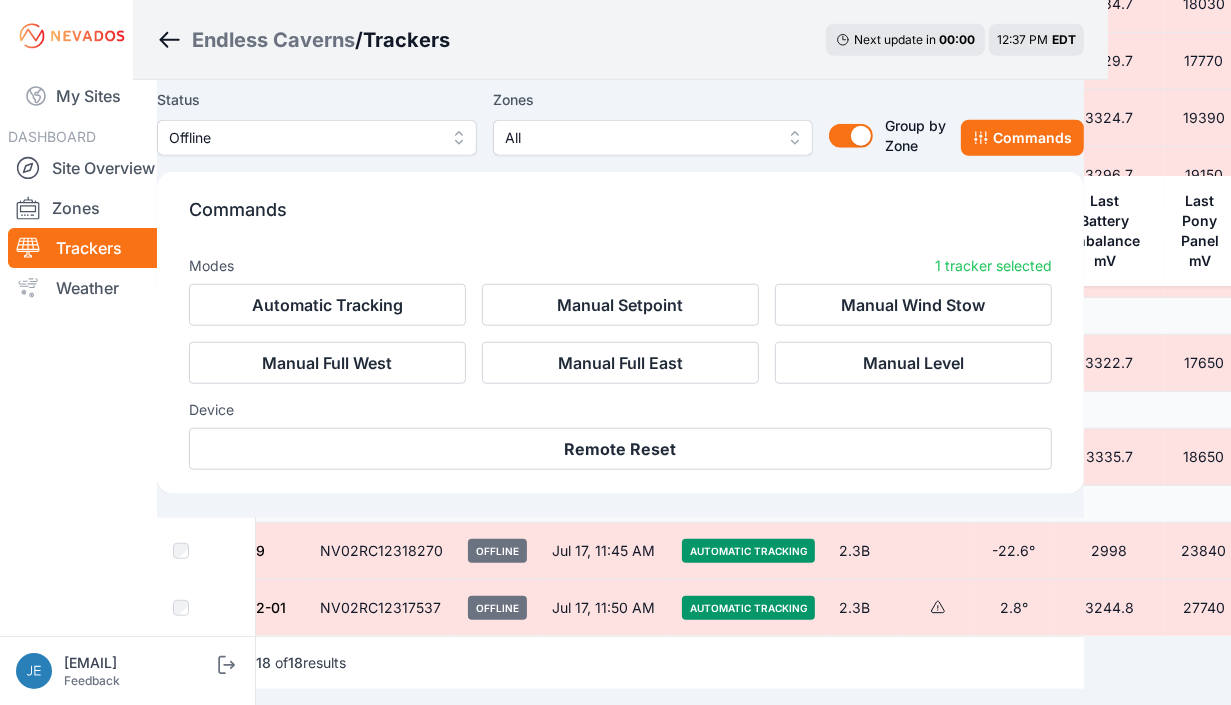 click on "My Sites DASHBOARD Site Overview Zones Trackers Weather" at bounding box center [127, 346] 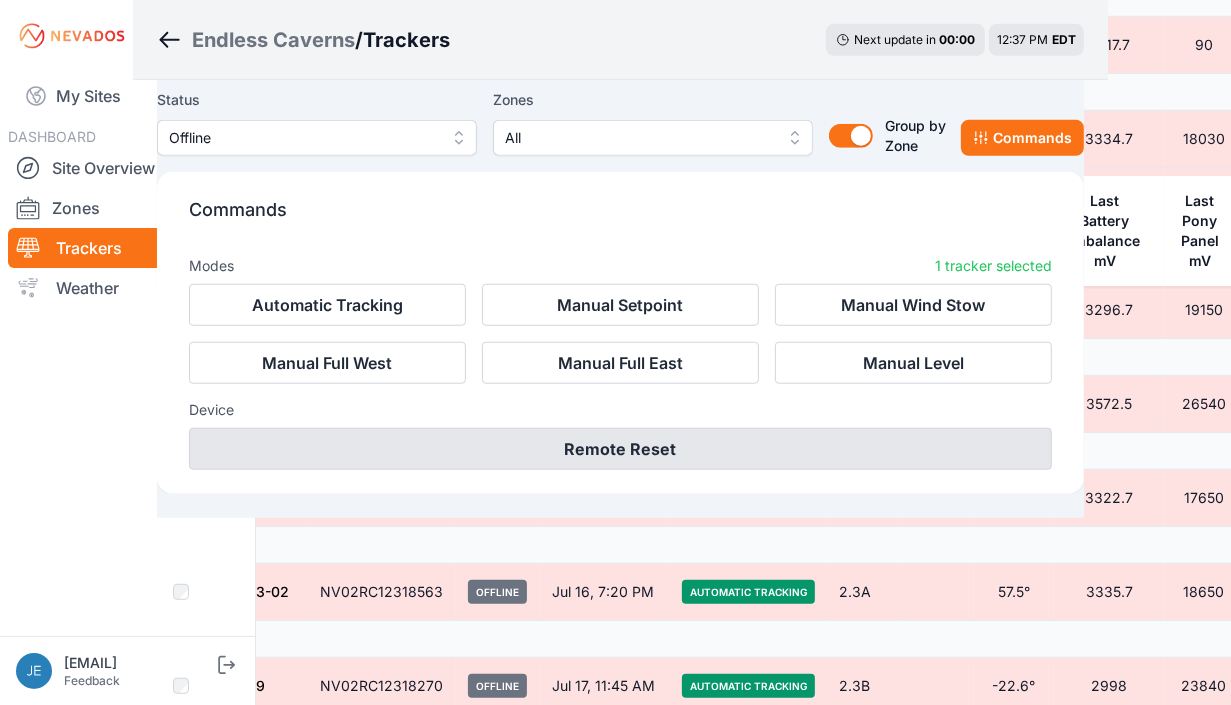 scroll, scrollTop: 1260, scrollLeft: 123, axis: both 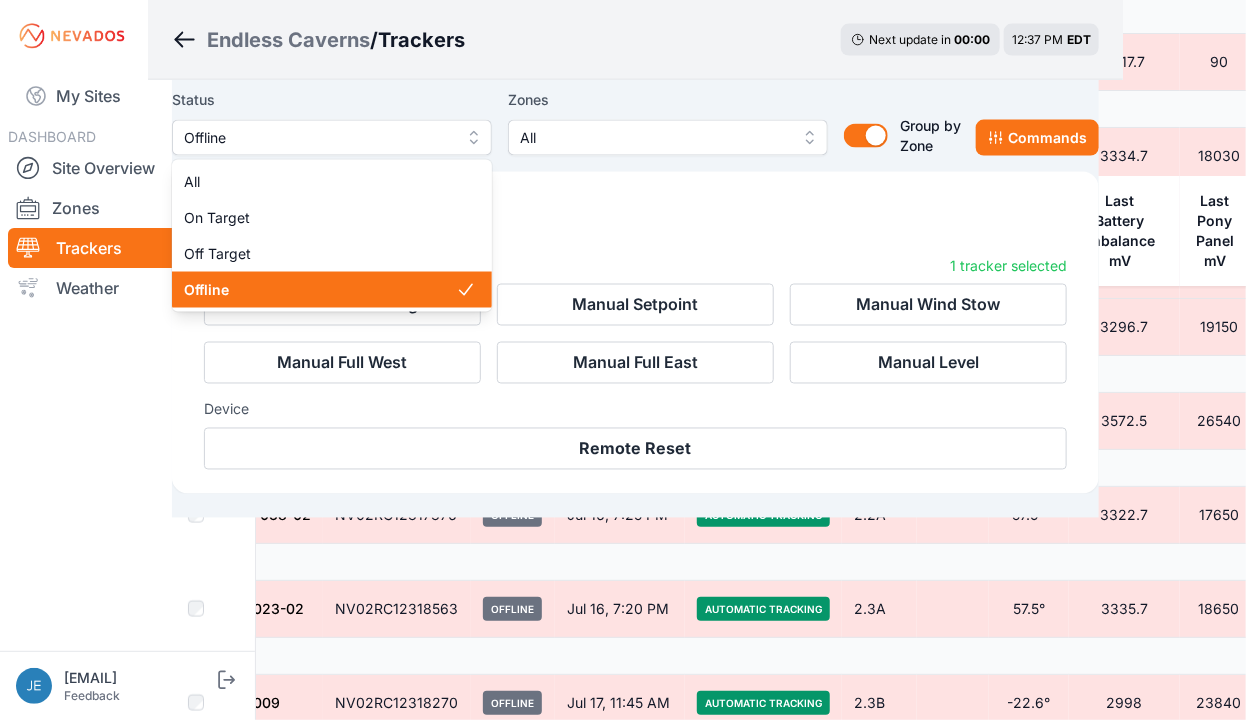 click on "Offline" at bounding box center (318, 138) 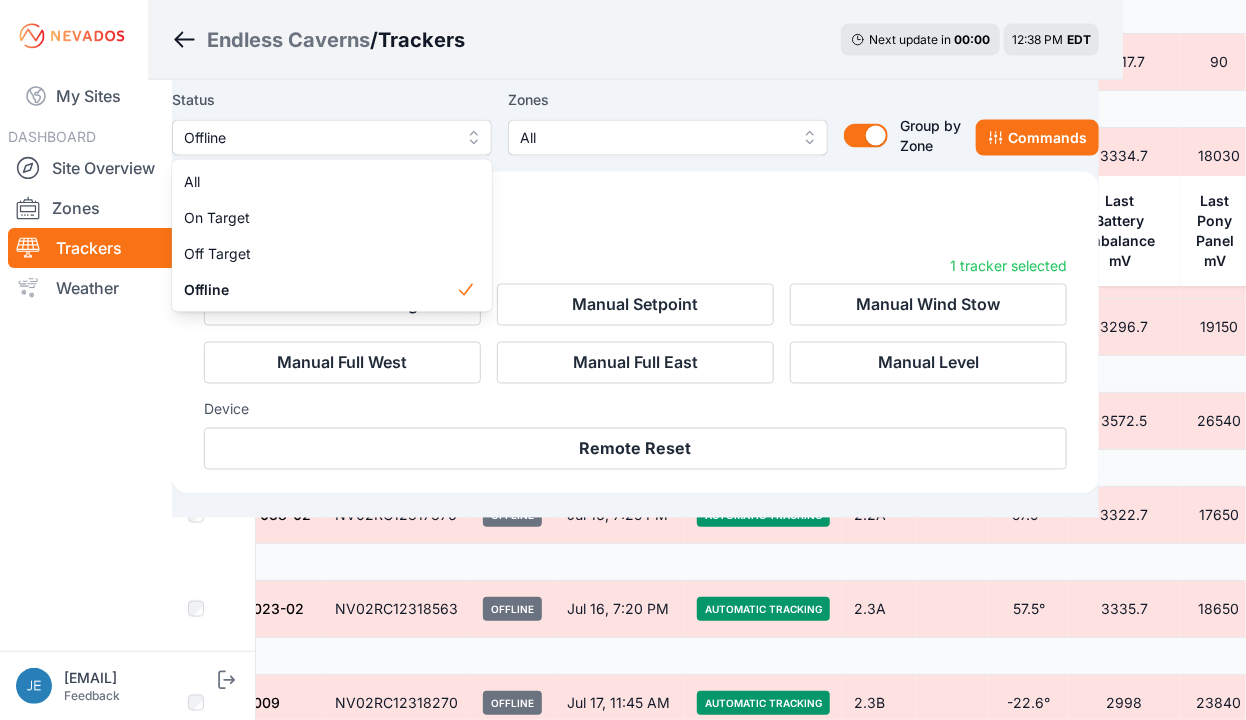 click on "My Sites DASHBOARD Site Overview Zones Trackers Weather jeffery.brown@energixrenewables.com Feedback Log out Open sidebar Endless Caverns  /  Trackers Next update in   00 : 00 12:38 PM EDT Status Offline All On Target Off Target Offline Zones All Group by Zone Group by Zone Commands Commands Modes 1 tracker selected Automatic Tracking Manual Setpoint Manual Wind Stow Manual Full West Manual Full East Manual Level Device Remote Reset Tracker Label Serial Number Status Last Seen Mode Zone Last E-Stop Last Angle Last Battery Imbalance mV Last Pony Panel mV Zone  1.1A N02-030-02 NV02RC12319011 Offline Jul 16, 7:25 AM Automatic Tracking 1.1A -58.4° 3328.7 28100 N02-048-01 NV02RC12317194 Offline Jul 17, 12:47 AM Automatic Tracking 1.1A -57.9° 3321.7 70 N02-054-02 NV02RC12318095 Offline Jul 16, 7:42 PM Automatic Tracking 1.1A 57.7° 3326.7 11950 Zone  1.2A N01-019-01 NV02RC12318450 Offline Jul 16, 7:25 AM Automatic Tracking 1.2A -57.8° 3299.7 26870 N01-021-02 NV02RC12318476 Offline Jul 16, 7:25 AM 1.2A -57.9°" at bounding box center (515, -900) 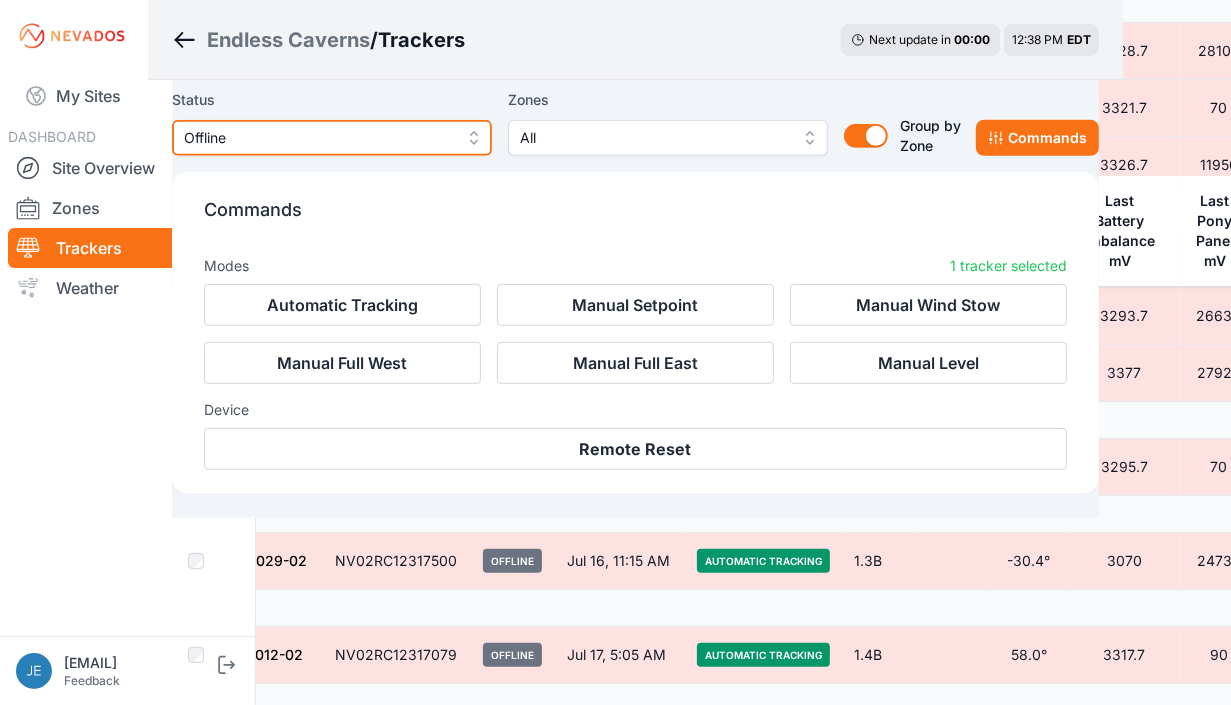 scroll, scrollTop: 665, scrollLeft: 108, axis: both 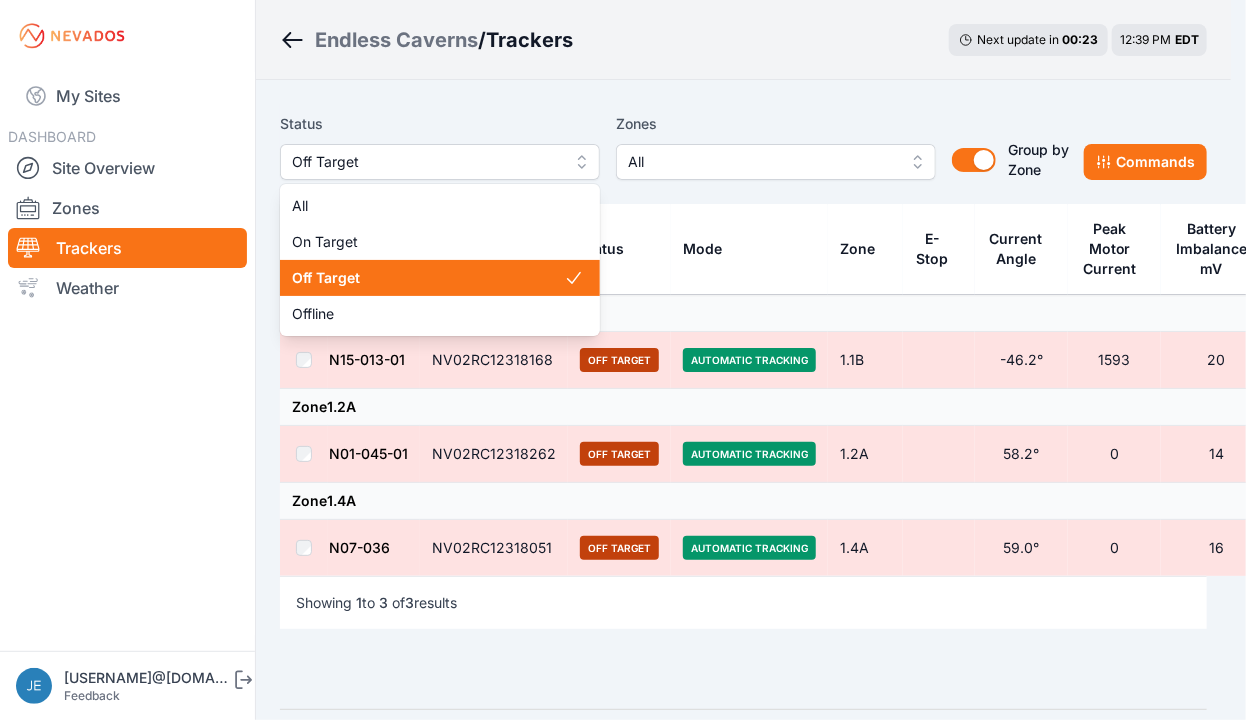click on "Off Target" at bounding box center (426, 162) 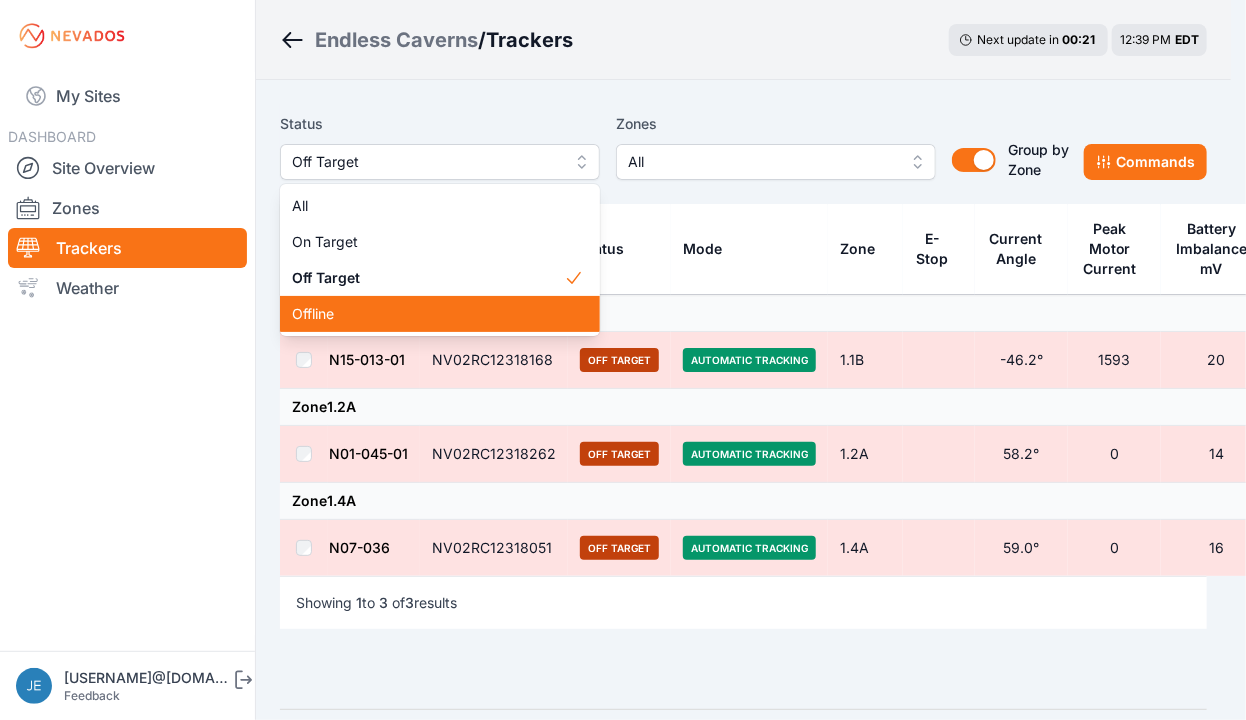 click on "Offline" at bounding box center (428, 314) 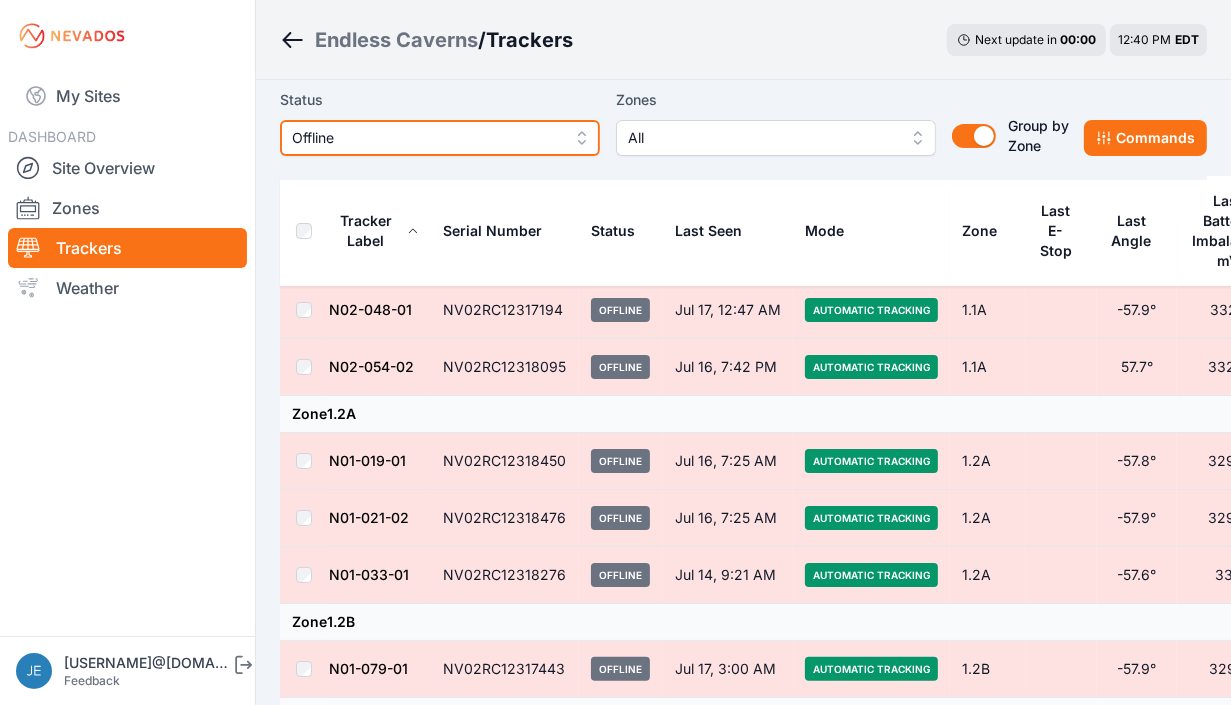scroll, scrollTop: 0, scrollLeft: 0, axis: both 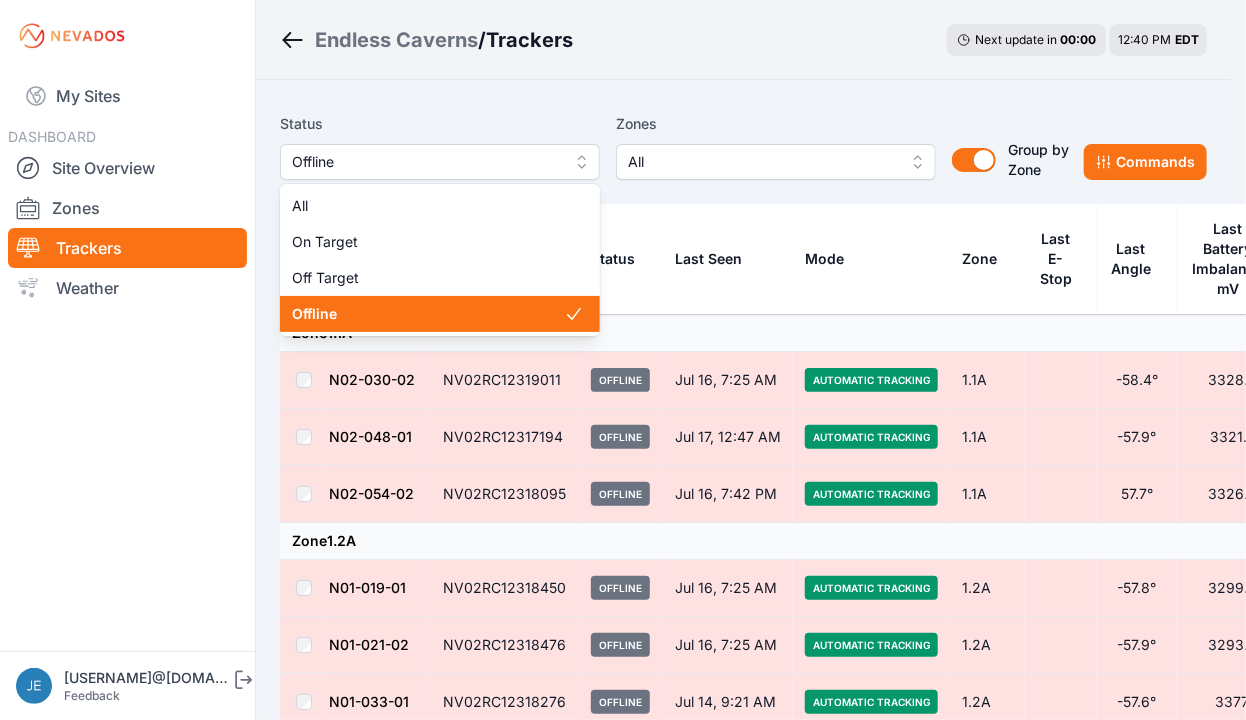 click on "Offline" at bounding box center (440, 162) 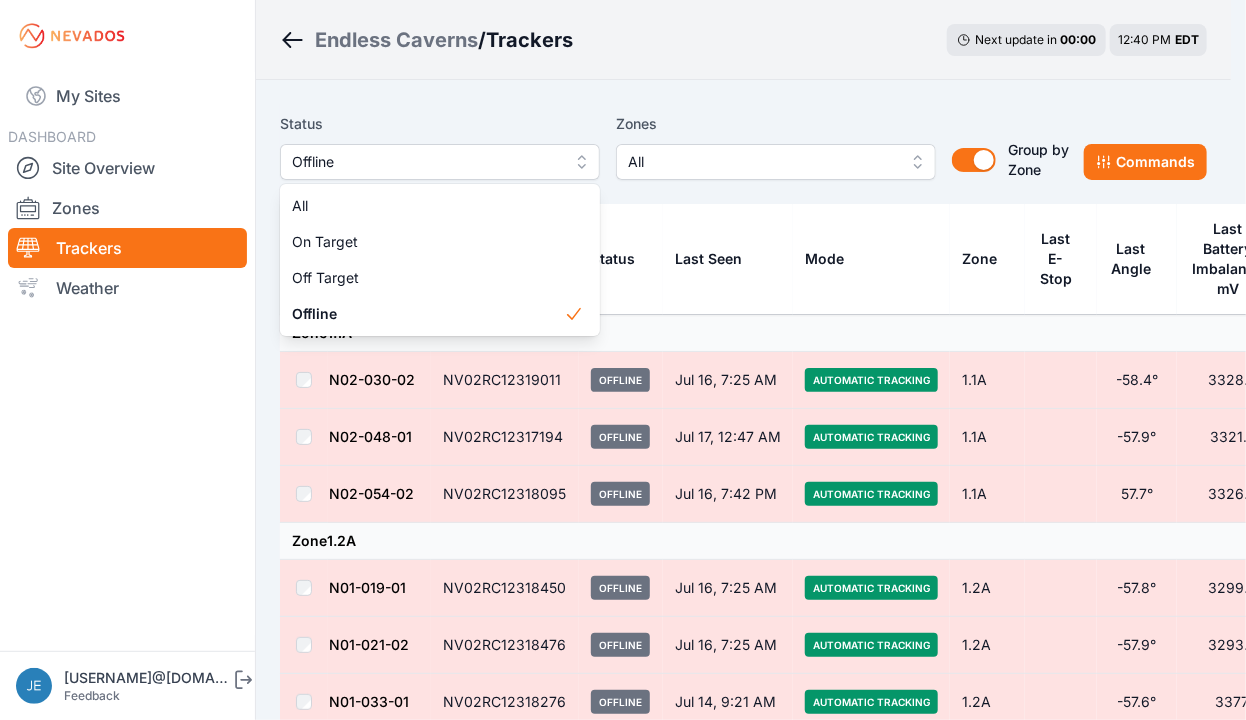 click on "Endless Caverns  /  Trackers Next update in   00 : 00 12:40 PM EDT Status Offline All On Target Off Target Offline Zones All Group by Zone Group by Zone Commands Tracker Label Serial Number Status Last Seen Mode Zone Last E-Stop Last Angle Last Battery Imbalance mV Last Pony Panel mV Zone  1.1A N02-030-02 NV02RC12319011 Offline Jul 16, 7:25 AM Automatic Tracking 1.1A -58.4° 3328.7 28100 N02-048-01 NV02RC12317194 Offline Jul 17, 12:47 AM Automatic Tracking 1.1A -57.9° 3321.7 70 N02-054-02 NV02RC12318095 Offline Jul 16, 7:42 PM Automatic Tracking 1.1A 57.7° 3326.7 11950 Zone  1.2A N01-019-01 NV02RC12318450 Offline Jul 16, 7:25 AM Automatic Tracking 1.2A -57.8° 3299.7 26870 N01-021-02 NV02RC12318476 Offline Jul 16, 7:25 AM Automatic Tracking 1.2A -57.9° 3293.7 26630 N01-033-01 NV02RC12318276 Offline Jul 14, 9:21 AM Automatic Tracking 1.2A -57.6° 3377 27920 Zone  1.2B N01-079-01 NV02RC12317443 Offline Jul 17, 3:00 AM Automatic Tracking 1.2B -57.9° 3295.7 70 Zone  1.3B N03-029-02 NV02RC12317500 Offline 90" at bounding box center (615, 880) 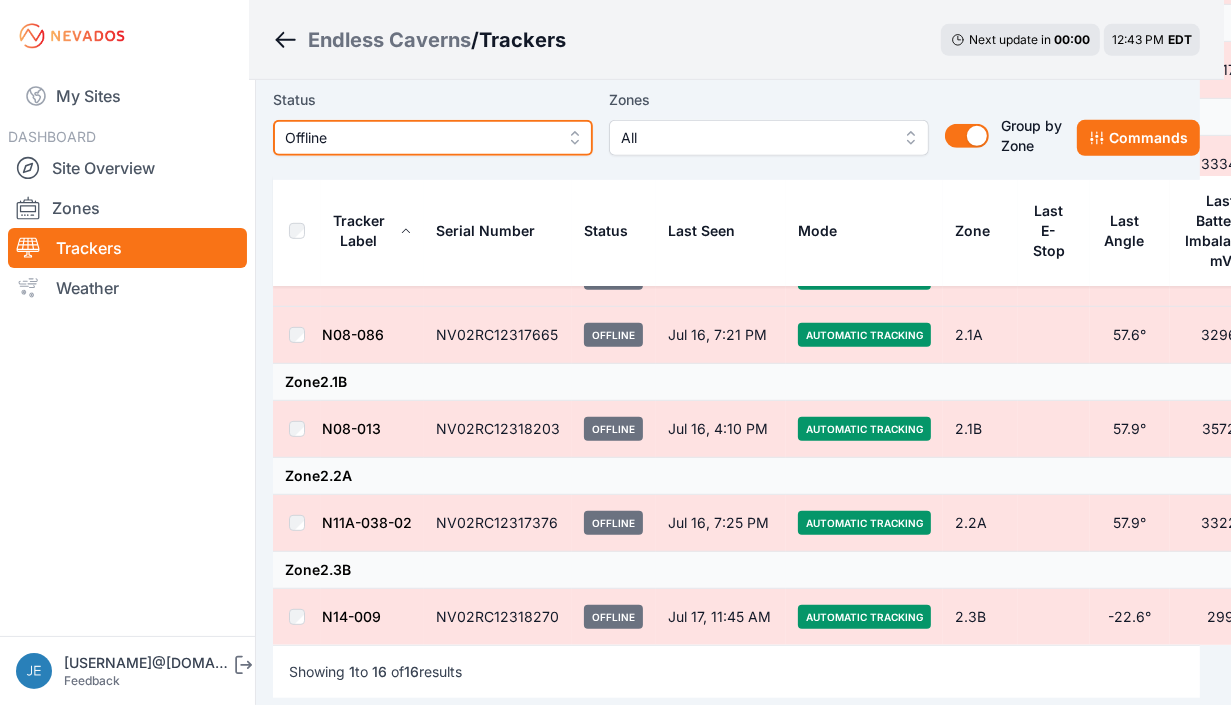 scroll, scrollTop: 1051, scrollLeft: 7, axis: both 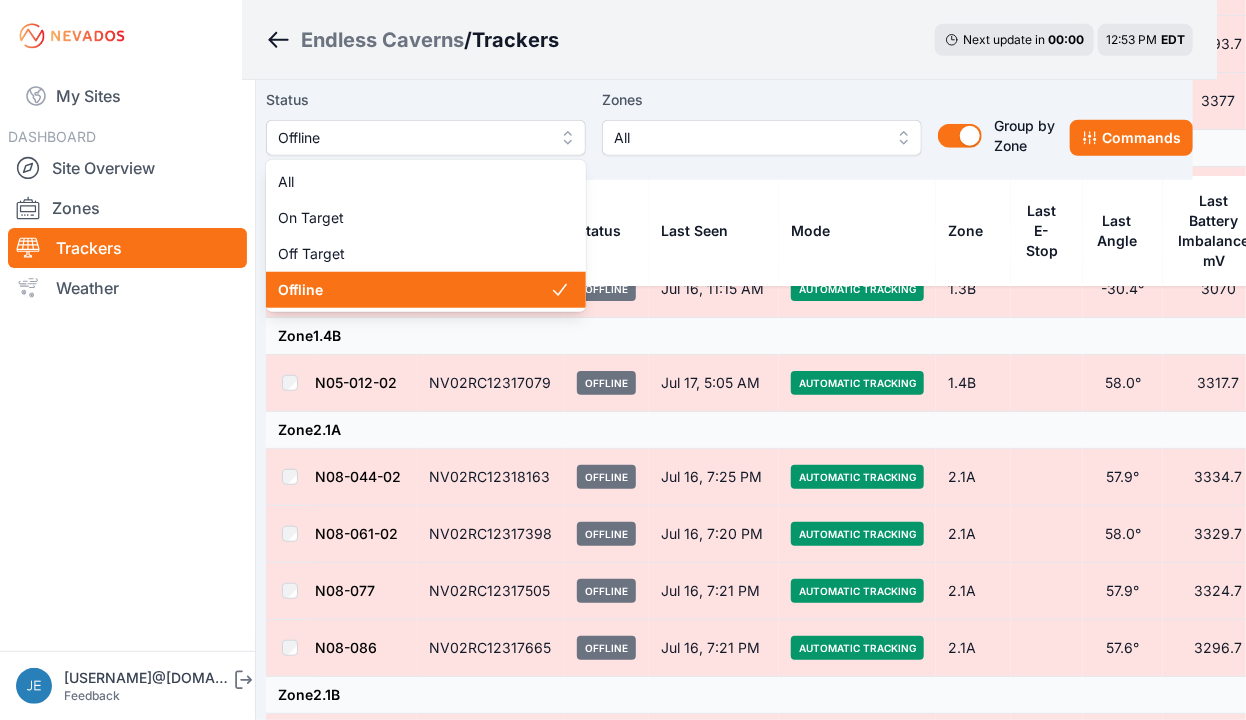 click on "Offline" at bounding box center [426, 138] 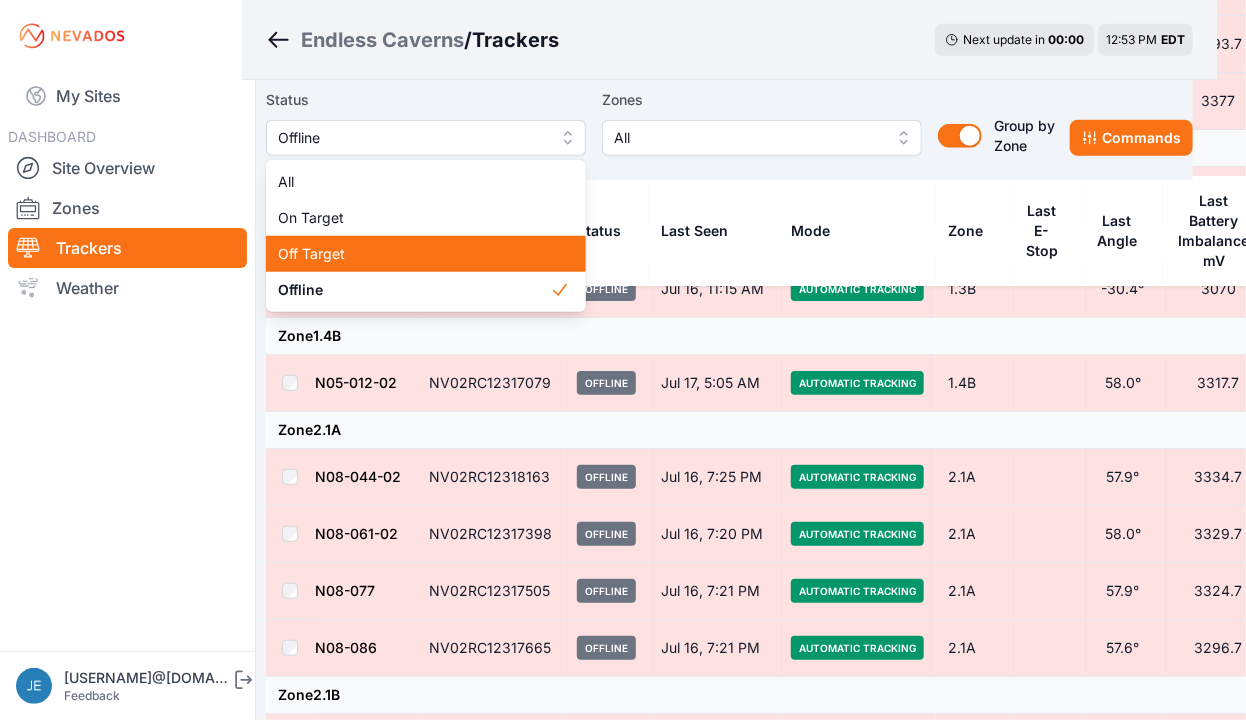 click on "Off Target" at bounding box center (414, 254) 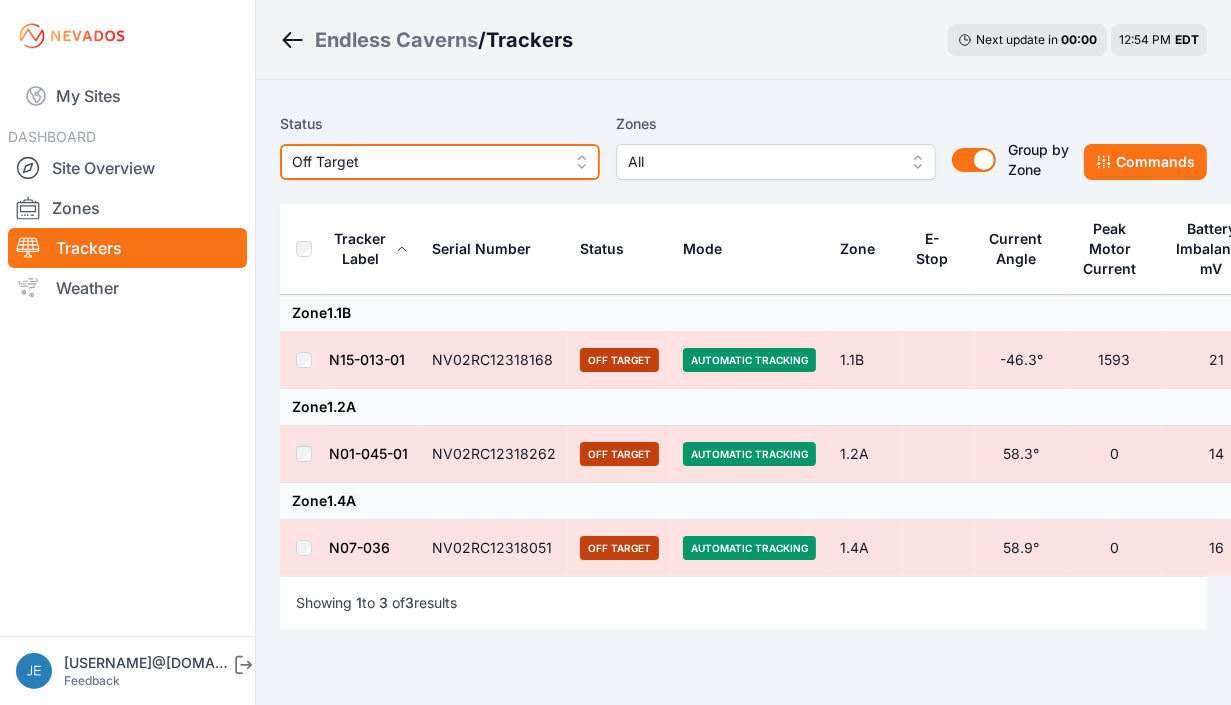 scroll, scrollTop: 72, scrollLeft: 0, axis: vertical 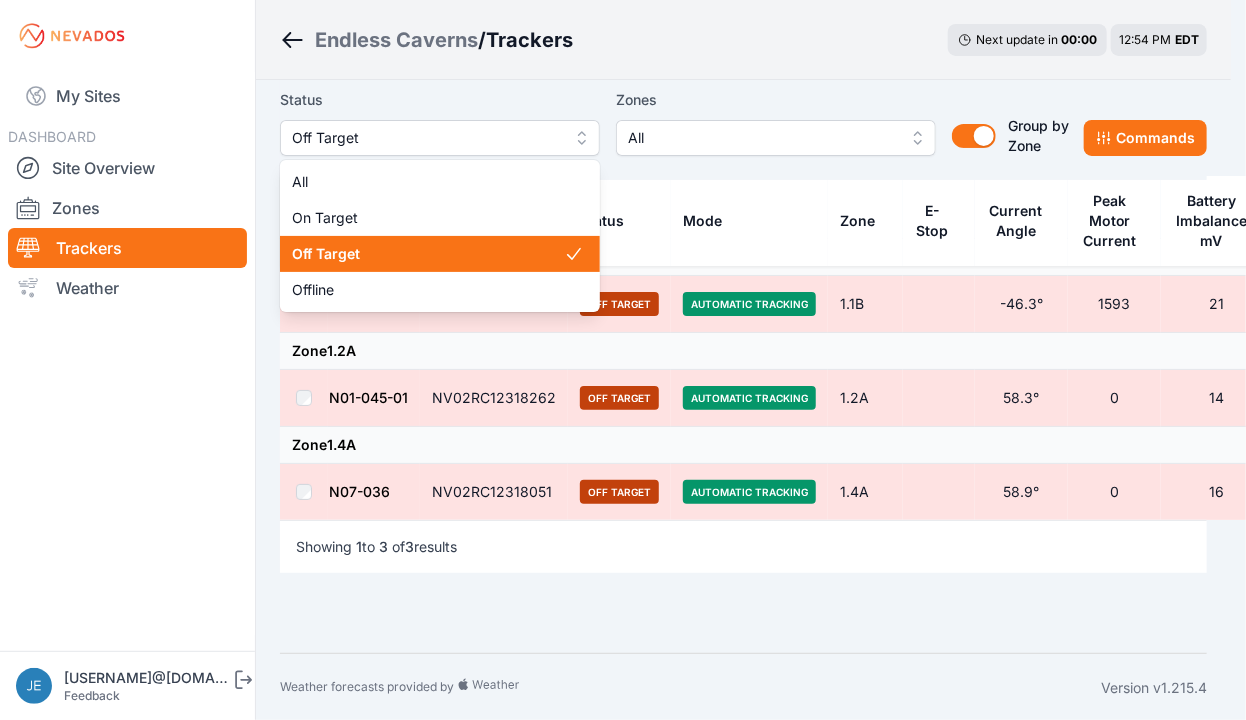 click on "Off Target" at bounding box center (440, 138) 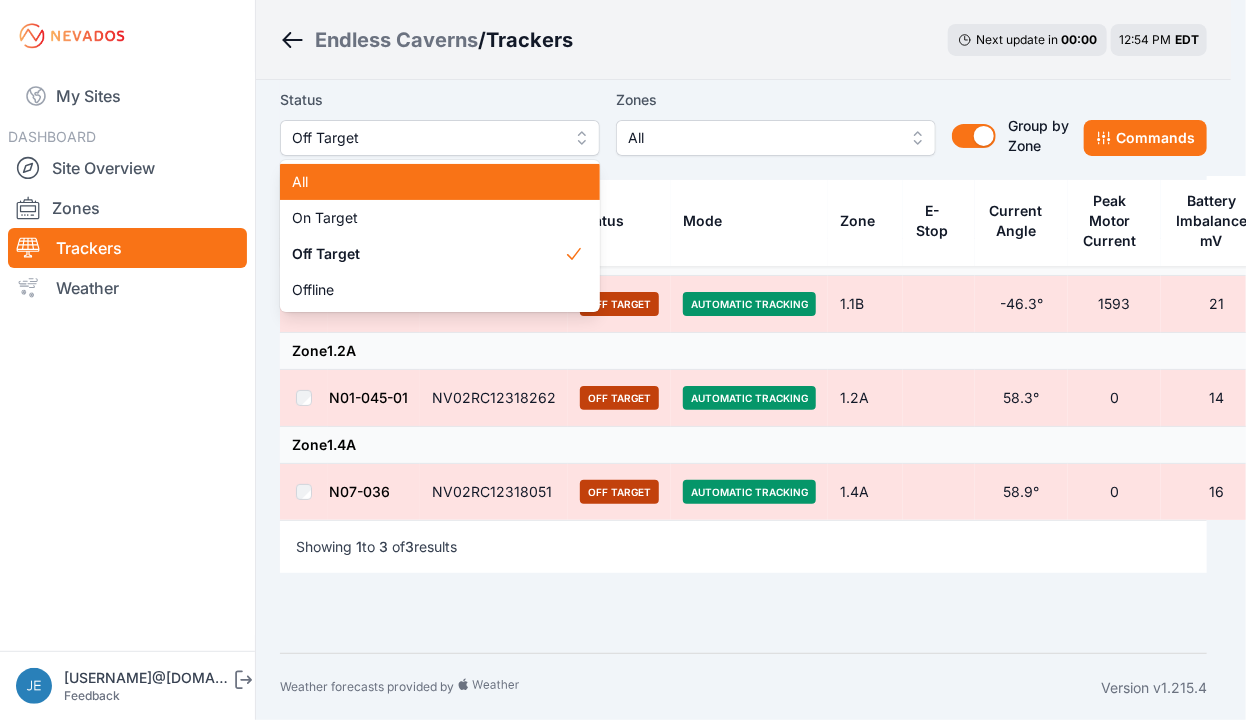 click on "All" at bounding box center [428, 182] 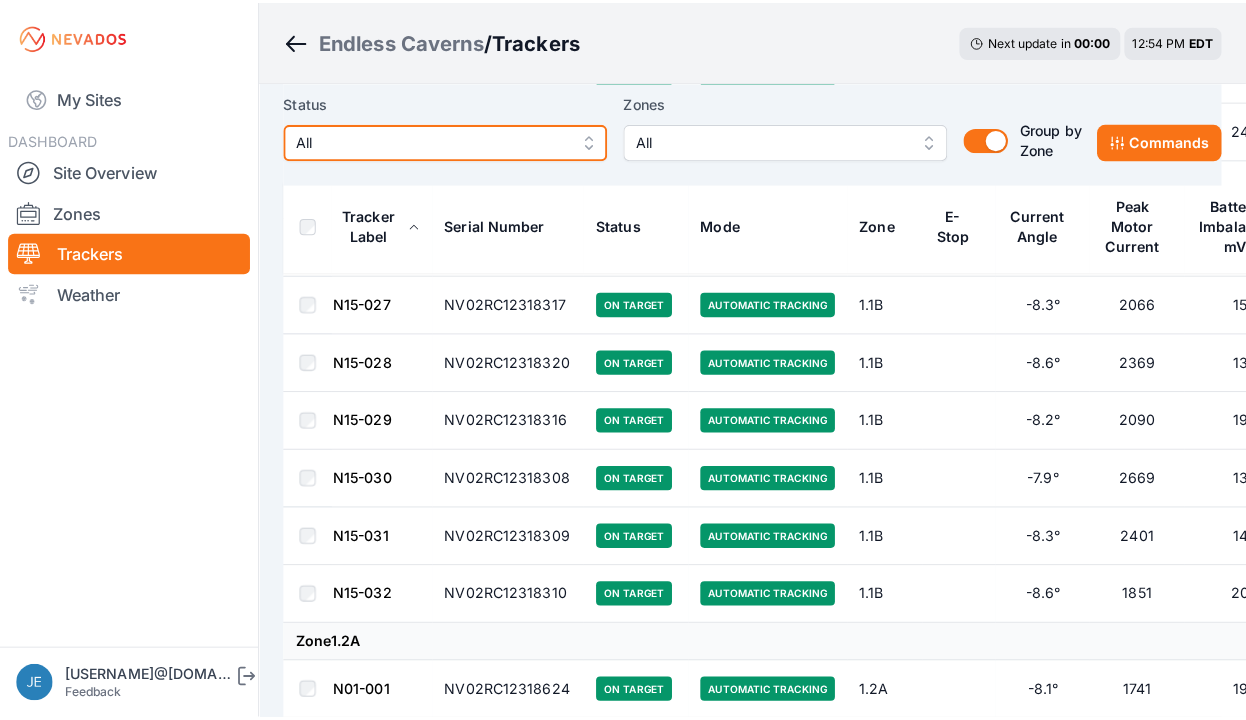 scroll, scrollTop: 11096, scrollLeft: 0, axis: vertical 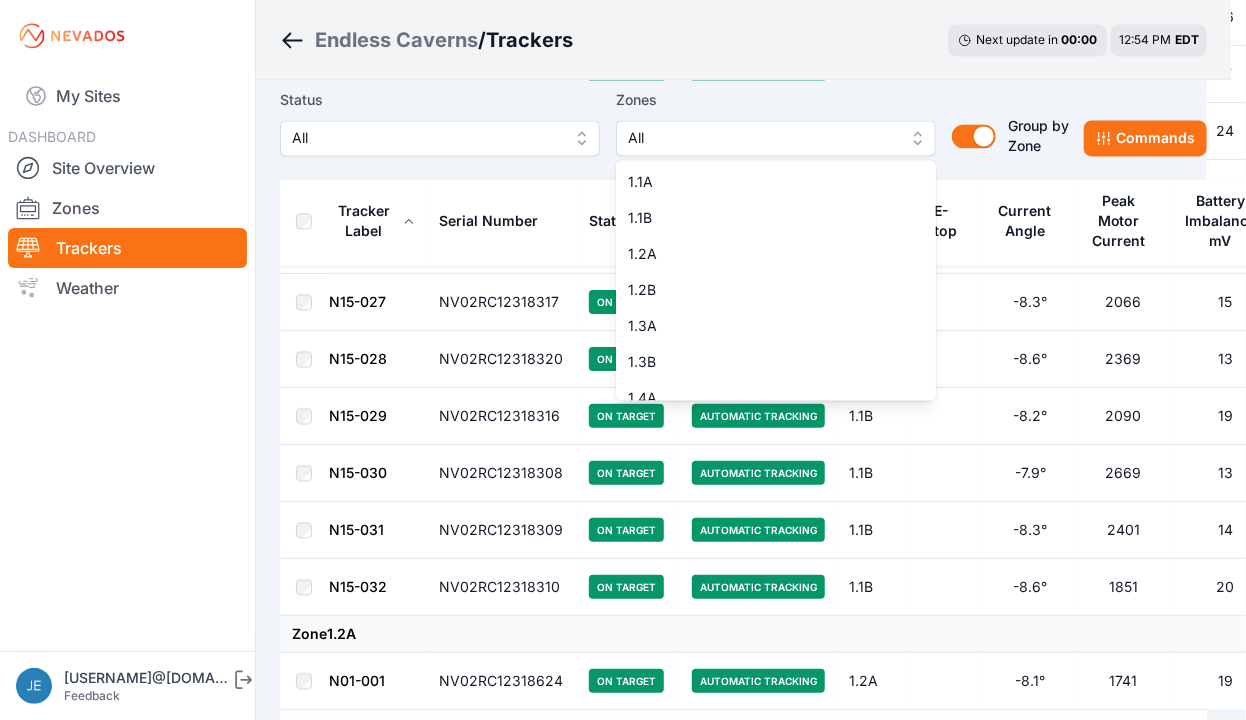 click on "All" at bounding box center [762, 138] 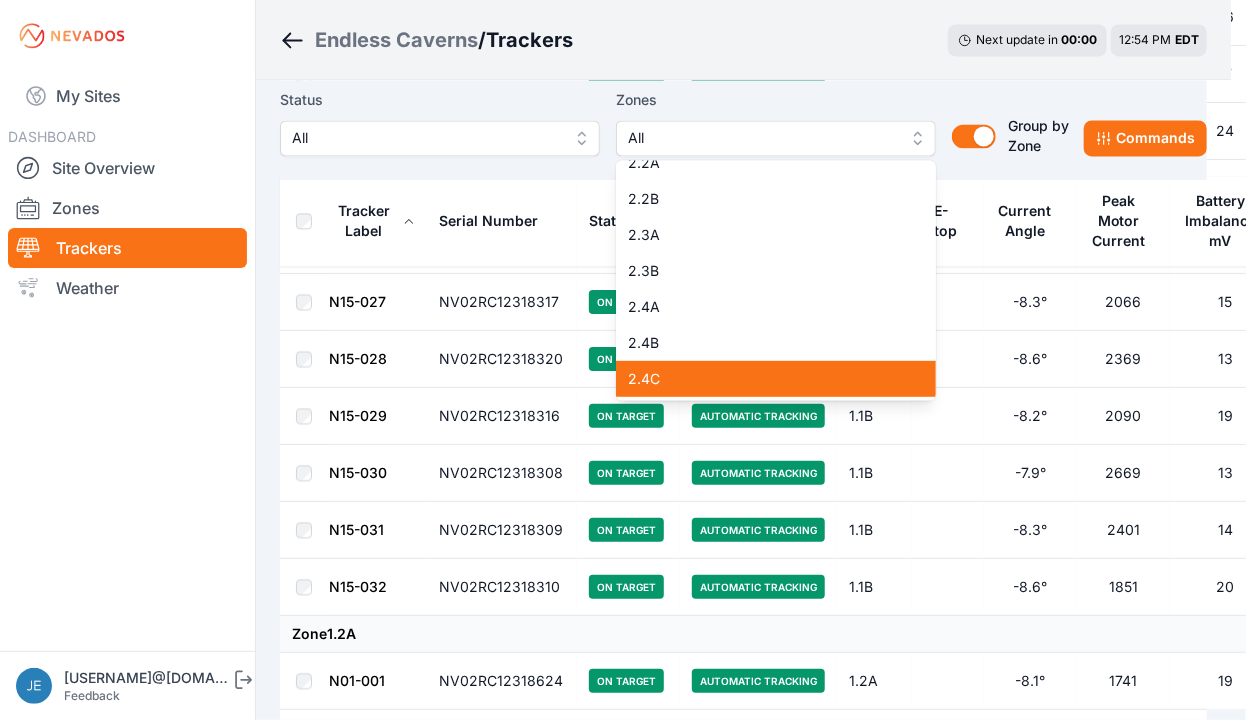 click on "2.4C" at bounding box center (764, 378) 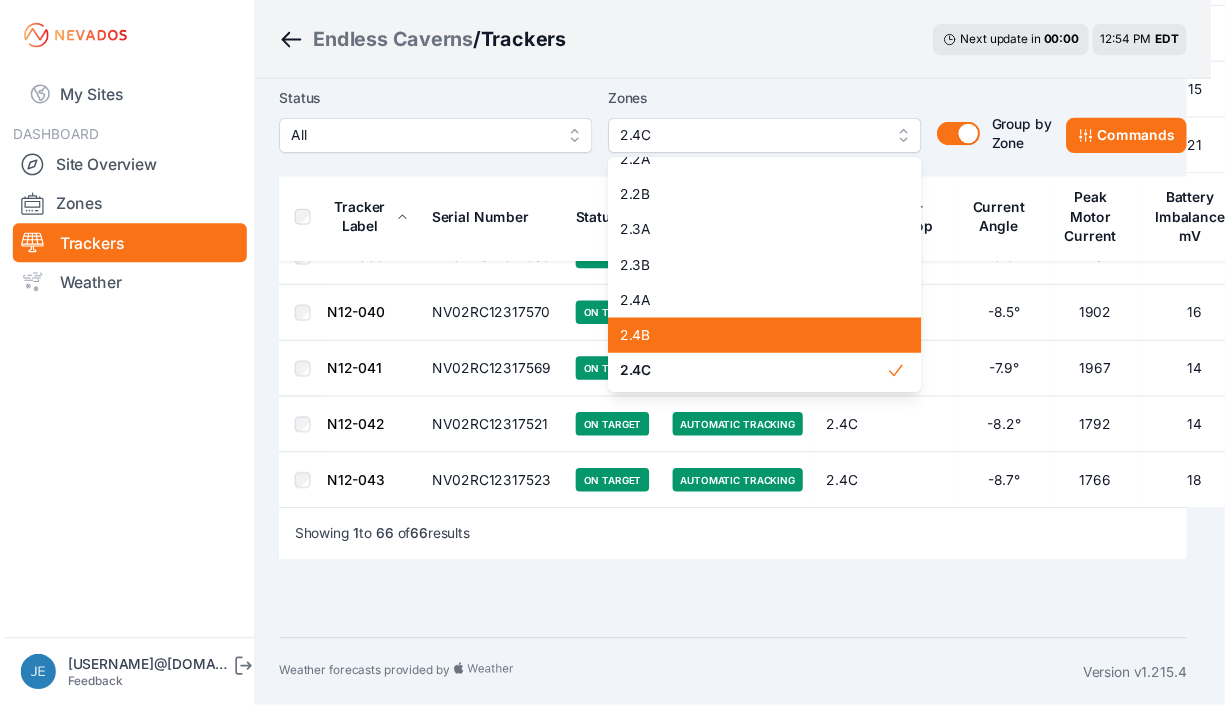scroll, scrollTop: 0, scrollLeft: 0, axis: both 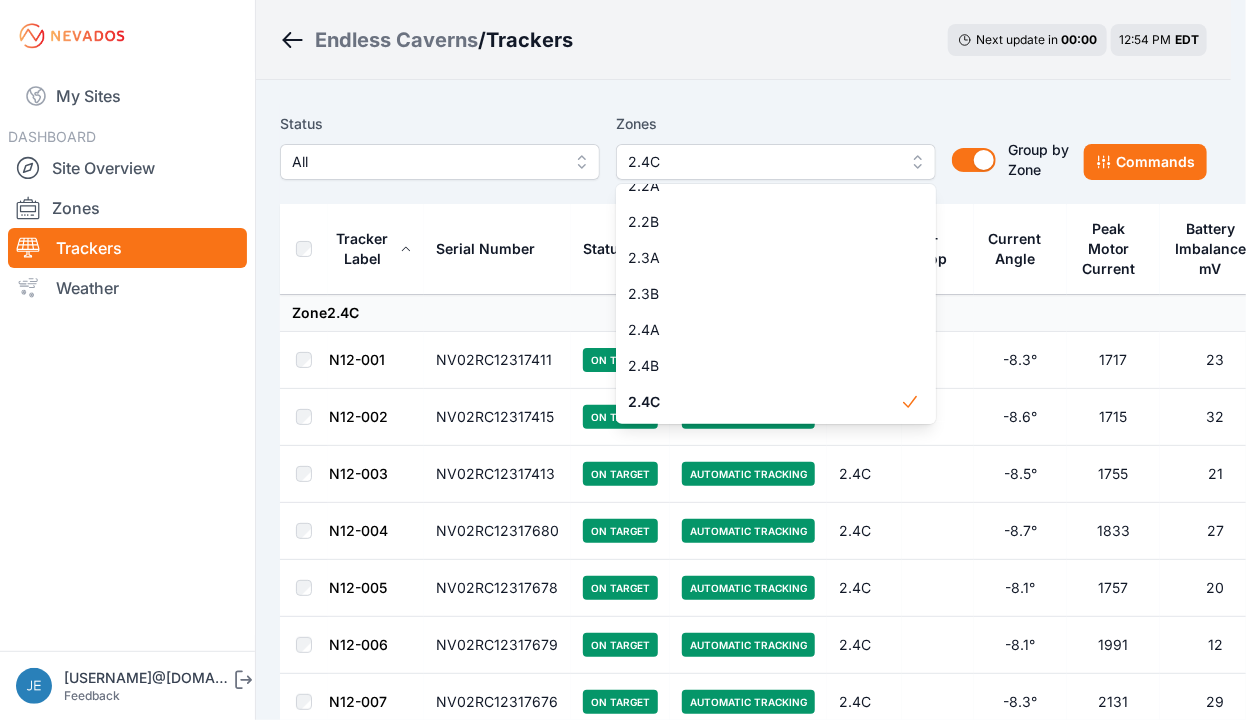 click on "Endless Caverns  /  Trackers Next update in   00 : 00 12:54 PM EDT Status All Zones 2.4C 1.1A 1.1B 1.2A 1.2B 1.3A 1.3B 1.4A 1.4B 2.1A 2.1B 2.2A 2.2B 2.3A 2.3B 2.4A 2.4B 2.4C Group by Zone Group by Zone Commands Tracker Label Serial Number Status Mode Zone E-Stop Current Angle Peak Motor Current Battery Imbalance mV Pony Panel mV Zone  2.4C N12-001 NV02RC12317411 On Target Automatic Tracking 2.4C -8.3° 1717 23 28190 N12-002 NV02RC12317415 On Target Automatic Tracking 2.4C -8.6° 1715 32 27830 N12-003 NV02RC12317413 On Target Automatic Tracking 2.4C -8.5° 1755 21 27210 N12-004 NV02RC12317680 On Target Automatic Tracking 2.4C -8.7° 1833 27 28050 N12-005 NV02RC12317678 On Target Automatic Tracking 2.4C -8.1° 1757 20 27740 N12-006 NV02RC12317679 On Target Automatic Tracking 2.4C -8.1° 1991 12 27060 N12-007 NV02RC12317676 On Target Automatic Tracking 2.4C -8.3° 2131 29 28050 N12-008-01 NV02RC12317641 On Target Automatic Tracking 2.4C -8.5° 2163 13 28350 N12-008-02 NV02RC12317677 On Target 2.4C -8.3° 1814" at bounding box center (615, 2147) 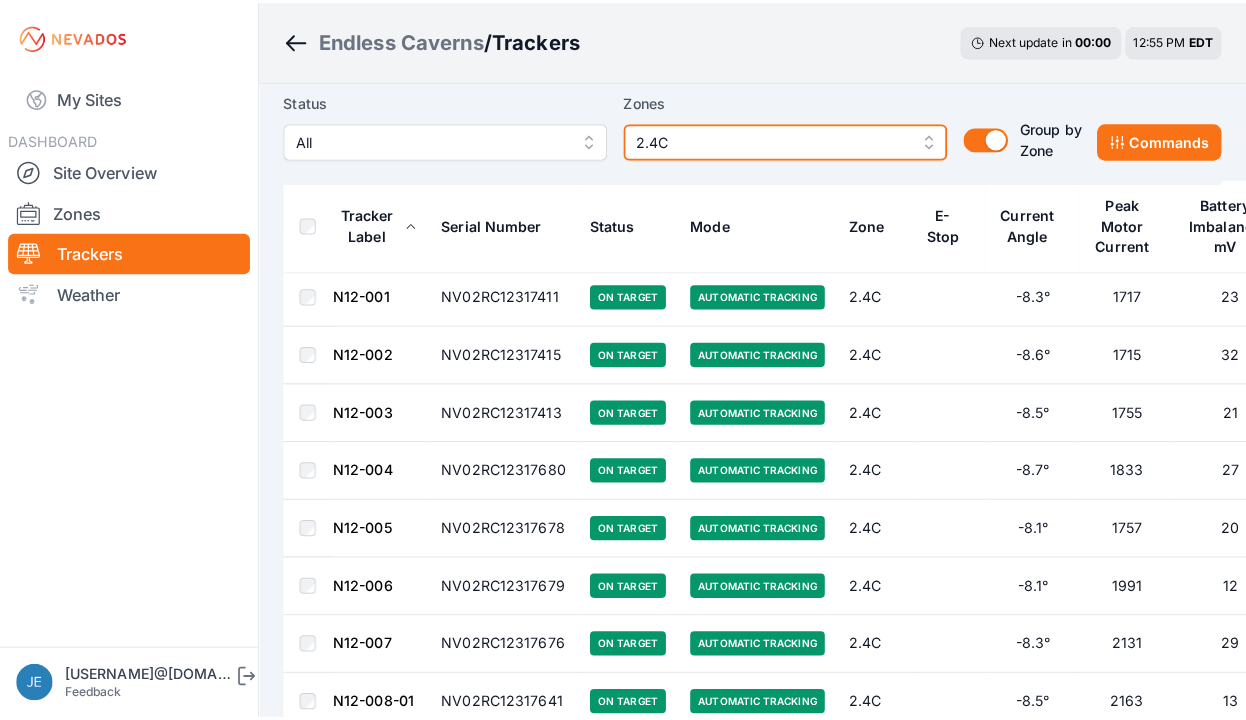 scroll, scrollTop: 0, scrollLeft: 0, axis: both 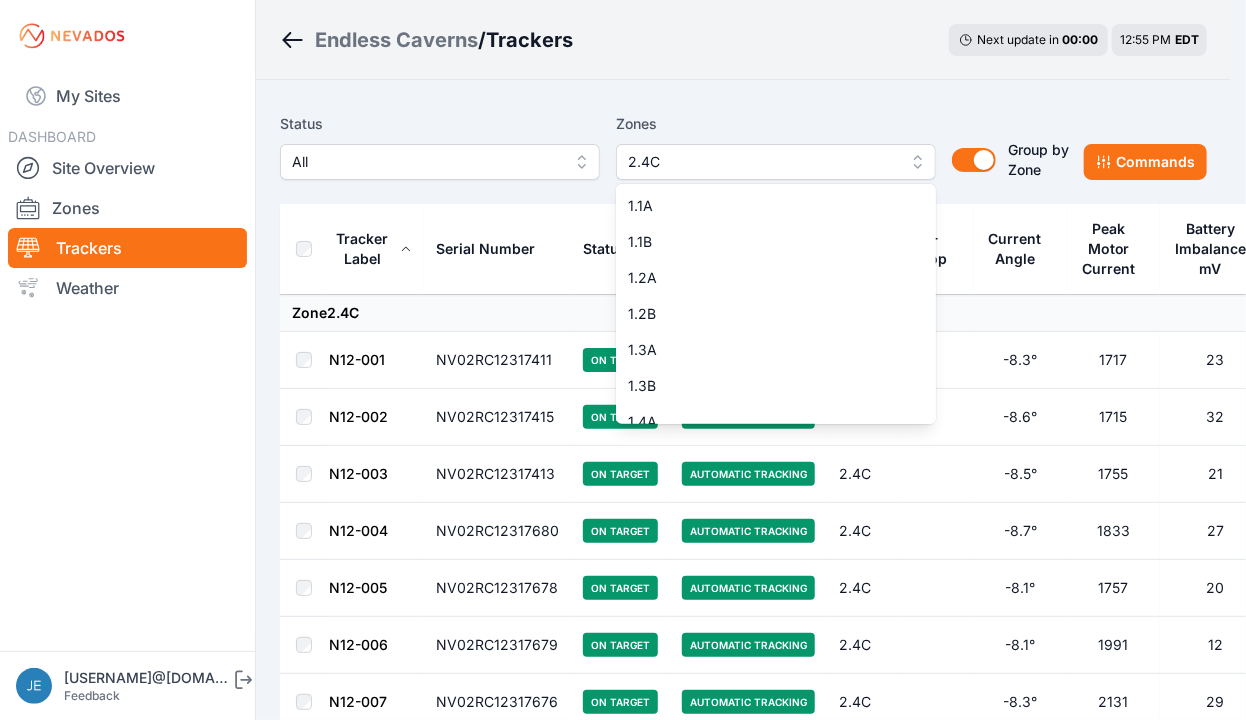 click on "2.4C" at bounding box center [776, 162] 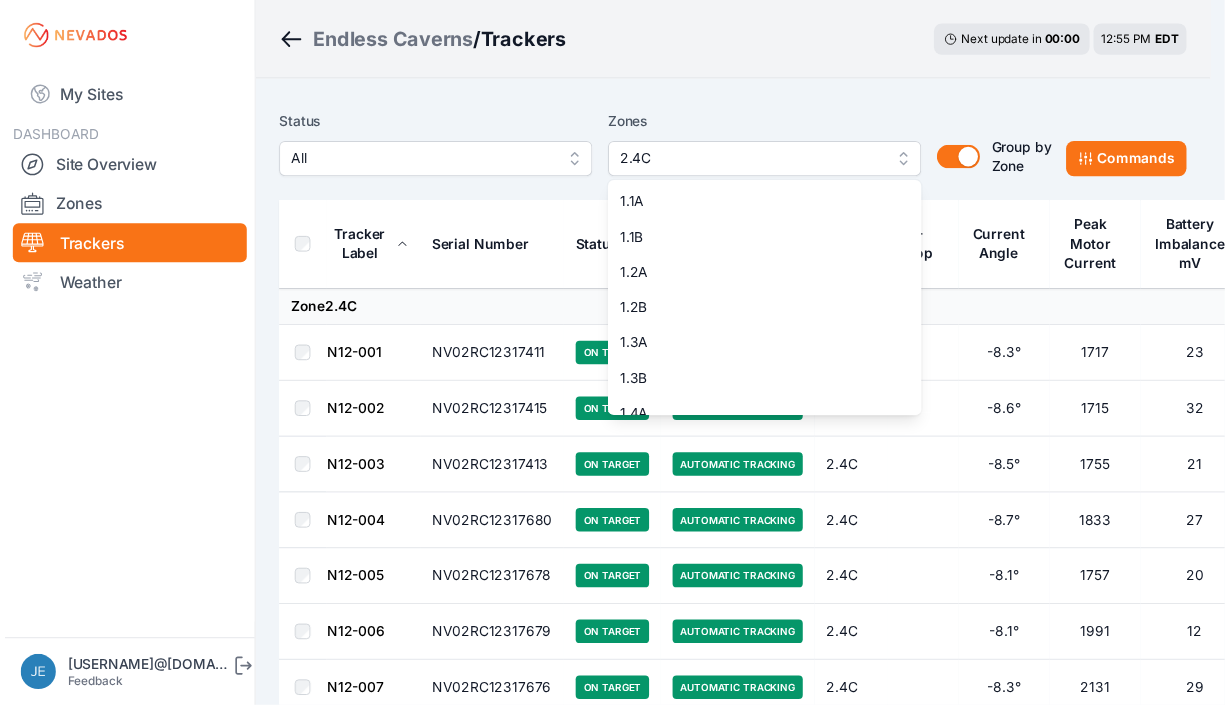 scroll, scrollTop: 376, scrollLeft: 0, axis: vertical 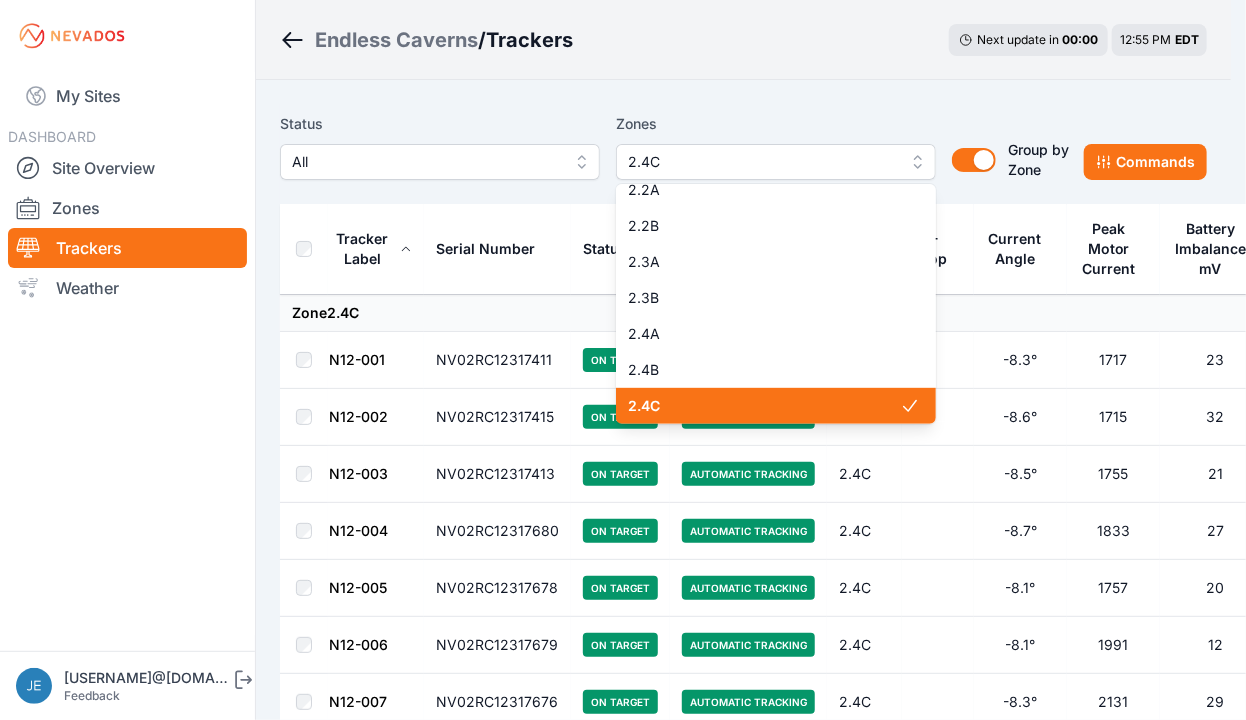 click 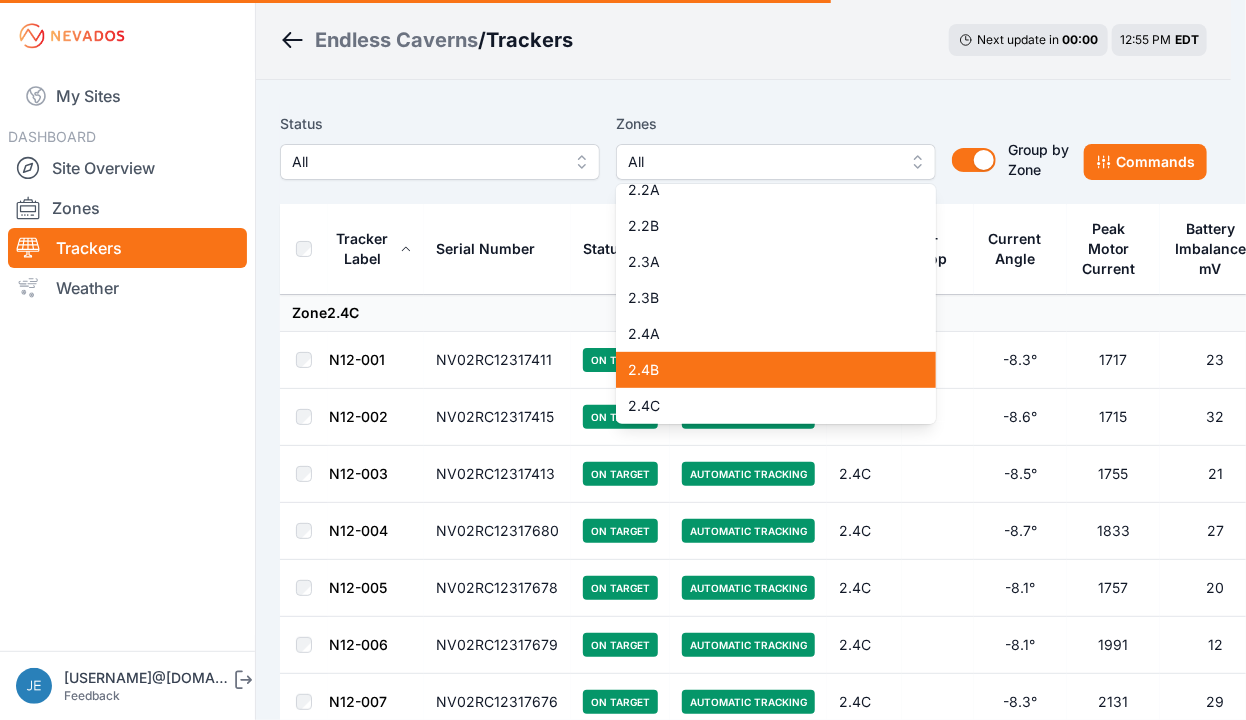 click on "2.4B" at bounding box center [776, 370] 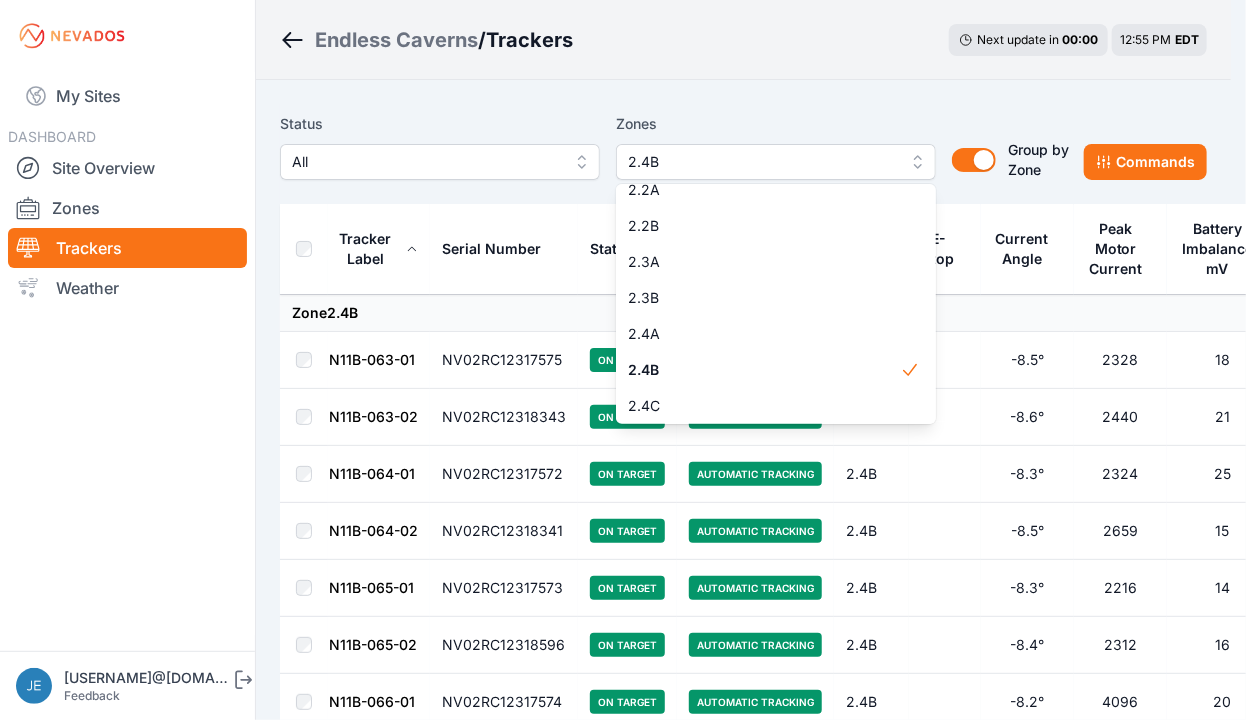 click on "Endless Caverns  /  Trackers Next update in   00 : 00 12:55 PM EDT Status All Zones 2.4B 1.1A 1.1B 1.2A 1.2B 1.3A 1.3B 1.4A 1.4B 2.1A 2.1B 2.2A 2.2B 2.3A 2.3B 2.4A 2.4B 2.4C Group by Zone Group by Zone Commands Tracker Label Serial Number Status Mode Zone E-Stop Current Angle Peak Motor Current Battery Imbalance mV Pony Panel mV Zone  2.4B N11B-063-01 NV02RC12317575 On Target Automatic Tracking 2.4B -8.5° 2328 18 28180 N11B-063-02 NV02RC12318343 On Target Automatic Tracking 2.4B -8.6° 2440 21 27740 N11B-064-01 NV02RC12317572 On Target Automatic Tracking 2.4B -8.3° 2324 25 28200 N11B-064-02 NV02RC12318341 On Target Automatic Tracking 2.4B -8.5° 2659 15 28150 N11B-065-01 NV02RC12317573 On Target Automatic Tracking 2.4B -8.3° 2216 14 28250 N11B-065-02 NV02RC12318596 On Target Automatic Tracking 2.4B -8.4° 2312 16 28280 N11B-066-01 NV02RC12317574 On Target Automatic Tracking 2.4B -8.2° 4096 20 28210 N11B-066-02 NV02RC12318600 On Target Automatic Tracking 2.4B -8.1° 2318 21 28400 N11B-067-01 On Target 16" at bounding box center [615, 2119] 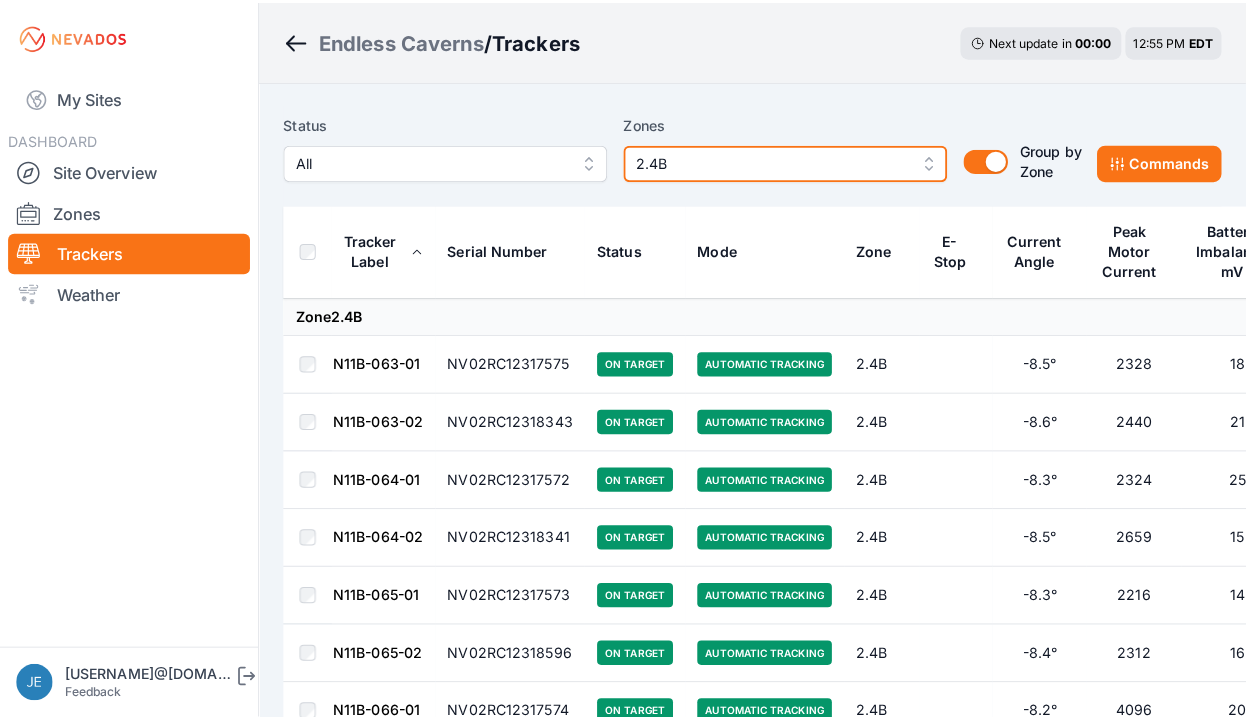 scroll, scrollTop: 0, scrollLeft: 0, axis: both 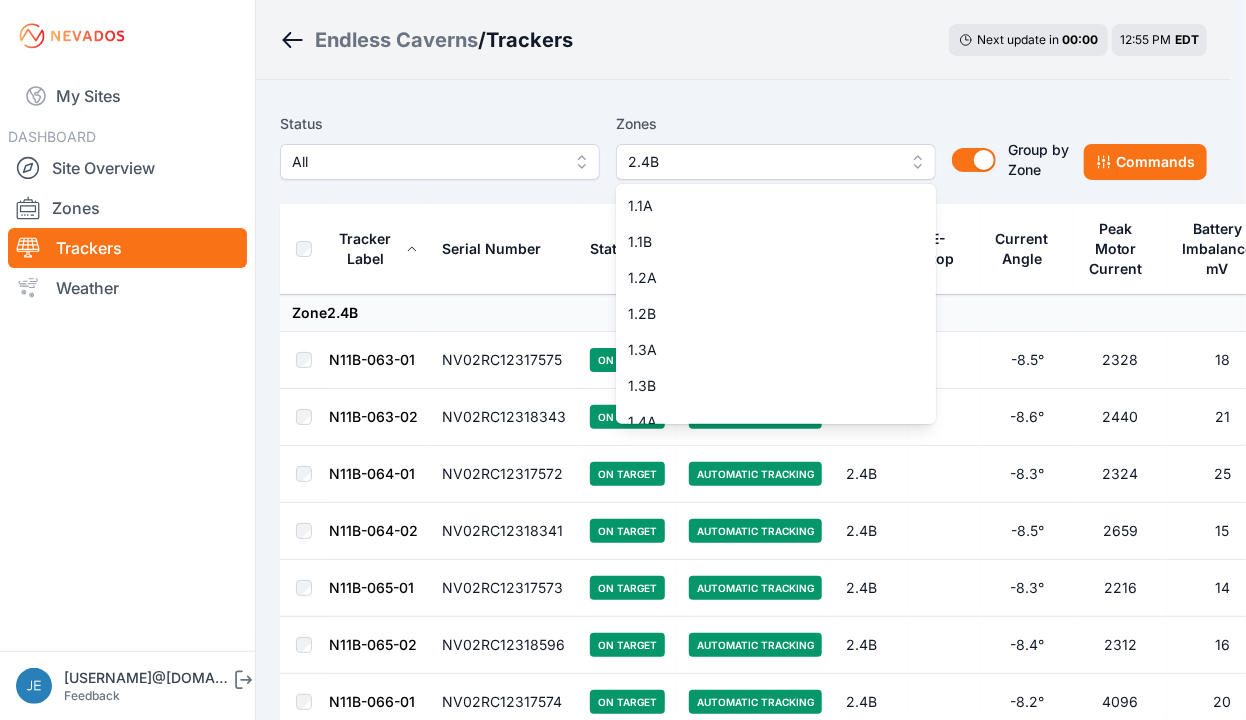 click on "2.4B" at bounding box center (776, 162) 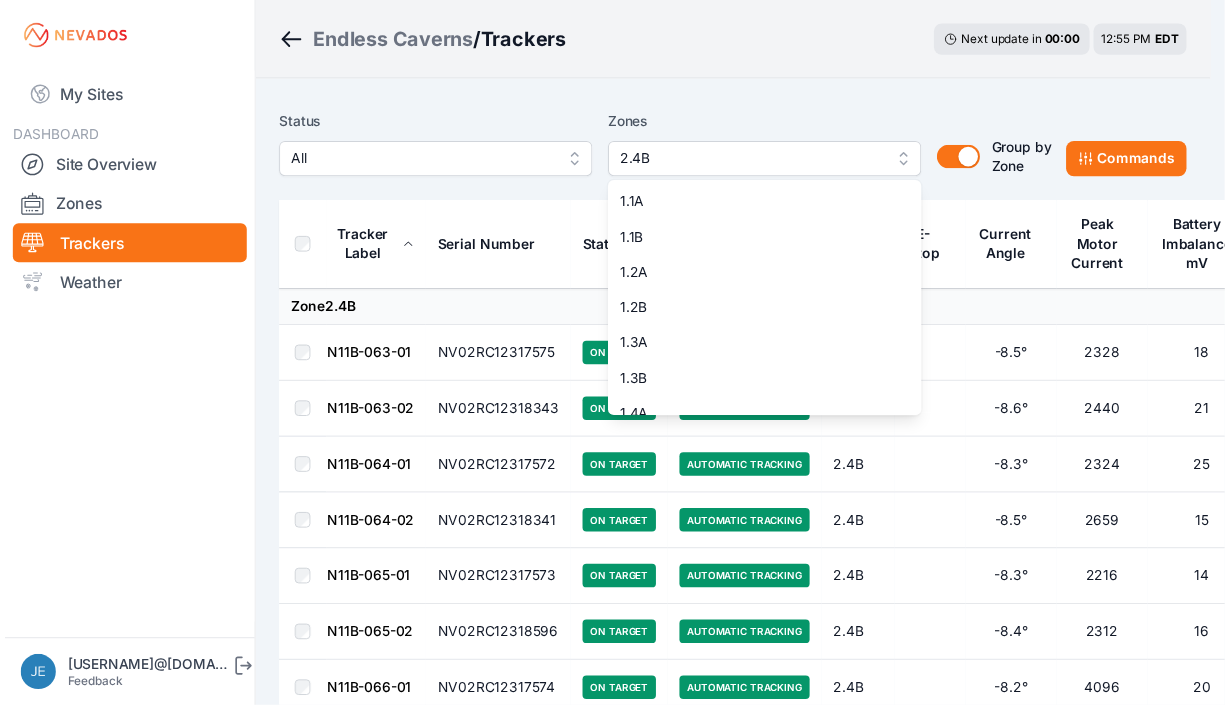 scroll, scrollTop: 340, scrollLeft: 0, axis: vertical 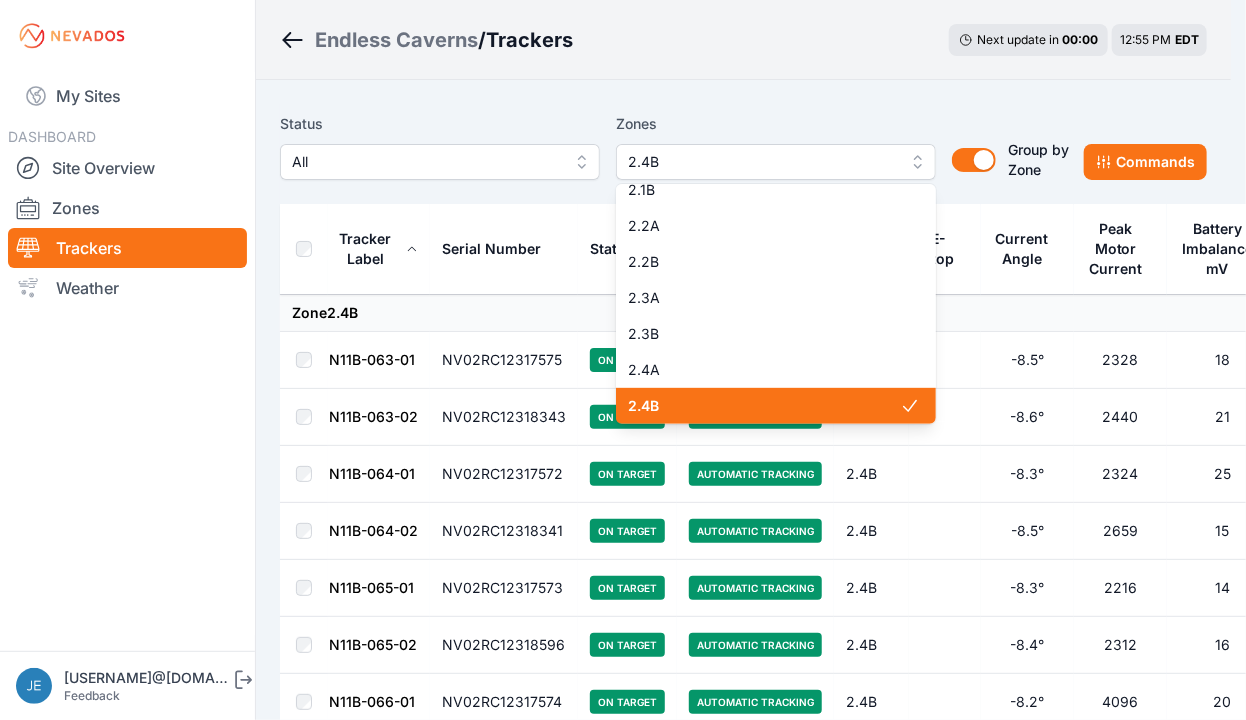 click on "2.4B" at bounding box center [764, 406] 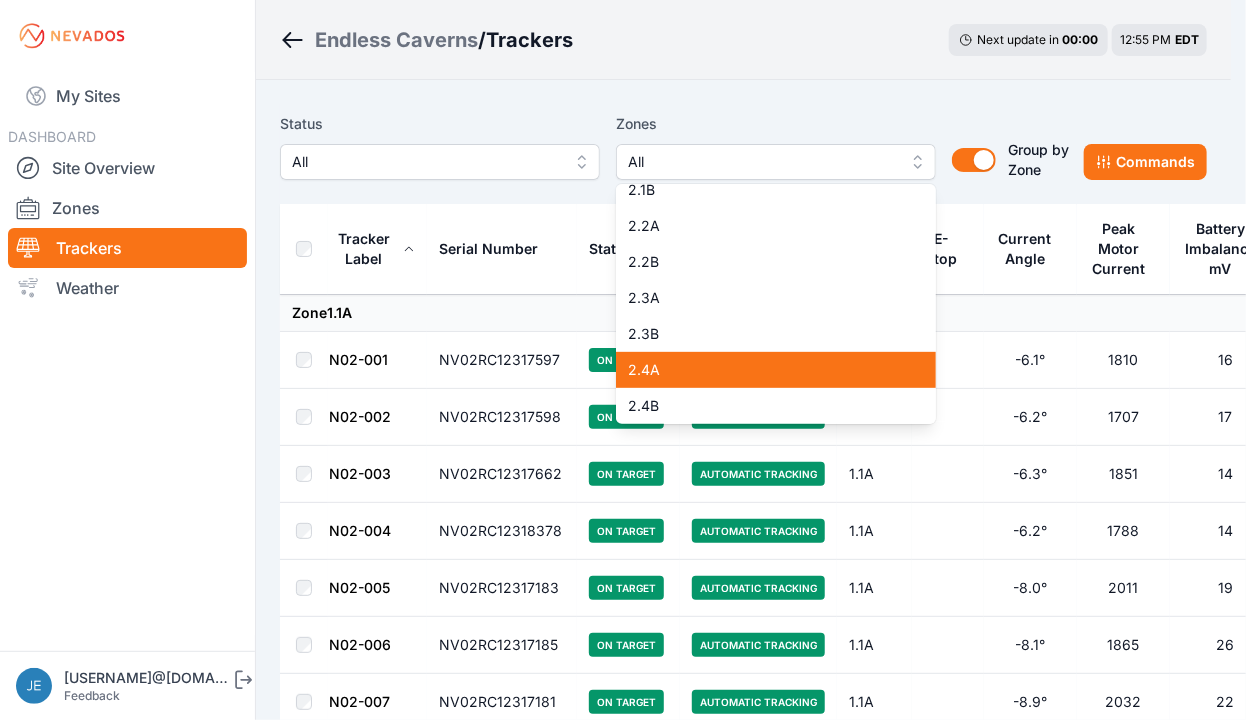 click on "2.4A" at bounding box center [764, 370] 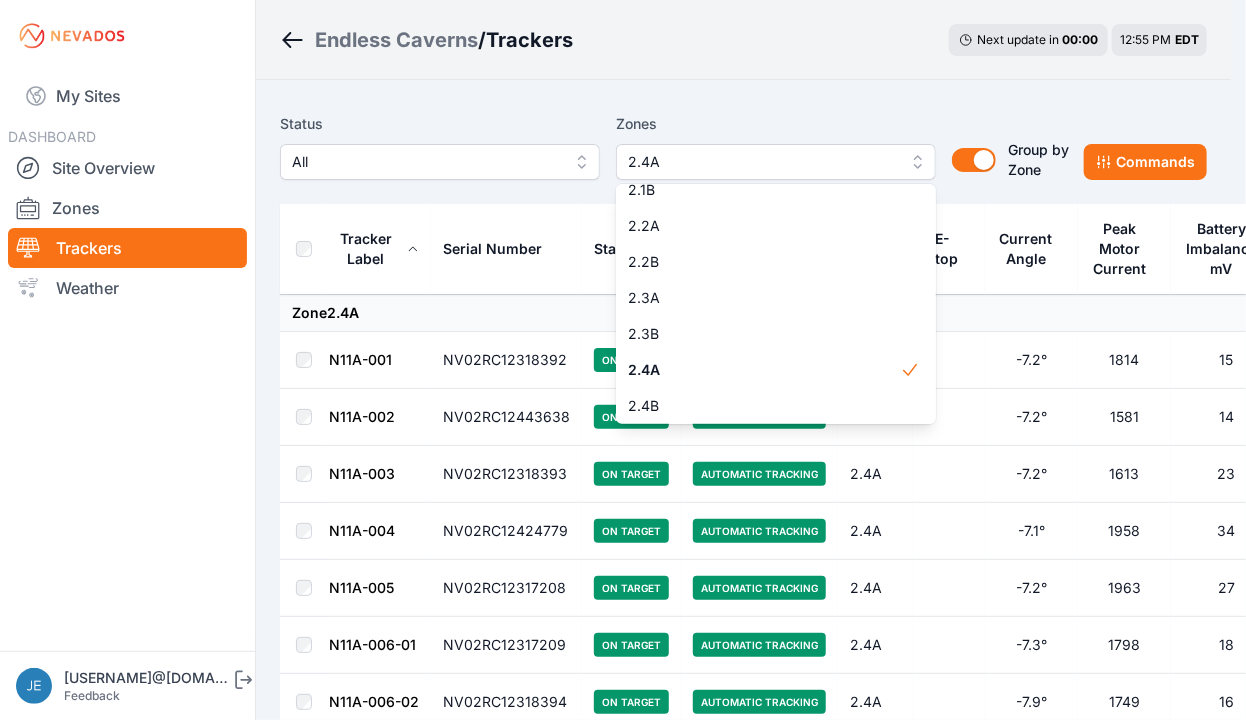 click on "Endless Caverns  /  Trackers Next update in   00 : 00 12:55 PM EDT Status All Zones 2.4A 1.1A 1.1B 1.2A 1.2B 1.3A 1.3B 1.4A 1.4B 2.1A 2.1B 2.2A 2.2B 2.3A 2.3B 2.4A 2.4B 2.4C Group by Zone Group by Zone Commands Tracker Label Serial Number Status Mode Zone E-Stop Current Angle Peak Motor Current Battery Imbalance mV Pony Panel mV Zone  2.4A N11A-001 NV02RC12318392 On Target Automatic Tracking 2.4A -7.2° 1814 15 28250 N11A-002 NV02RC12443638 On Target Automatic Tracking 2.4A -7.2° 1581 14 27460 N11A-003 NV02RC12318393 On Target Automatic Tracking 2.4A -7.2° 1613 23 28200 N11A-004 NV02RC12424779 On Target Automatic Tracking 2.4A -7.1° 1958 34 27660 N11A-005 NV02RC12317208 On Target Automatic Tracking 2.4A -7.2° 1963 27 27930 N11A-006-01 NV02RC12317209 On Target Automatic Tracking 2.4A -7.3° 1798 18 27750 N11A-006-02 NV02RC12318394 On Target Automatic Tracking 2.4A -7.9° 1749 16 28310 N11A-007-01 NV02RC12317210 On Target Automatic Tracking 2.4A -7.2° 1930 16 27140 N11A-007-02 NV02RC12317020 On Target 23" at bounding box center (615, 2746) 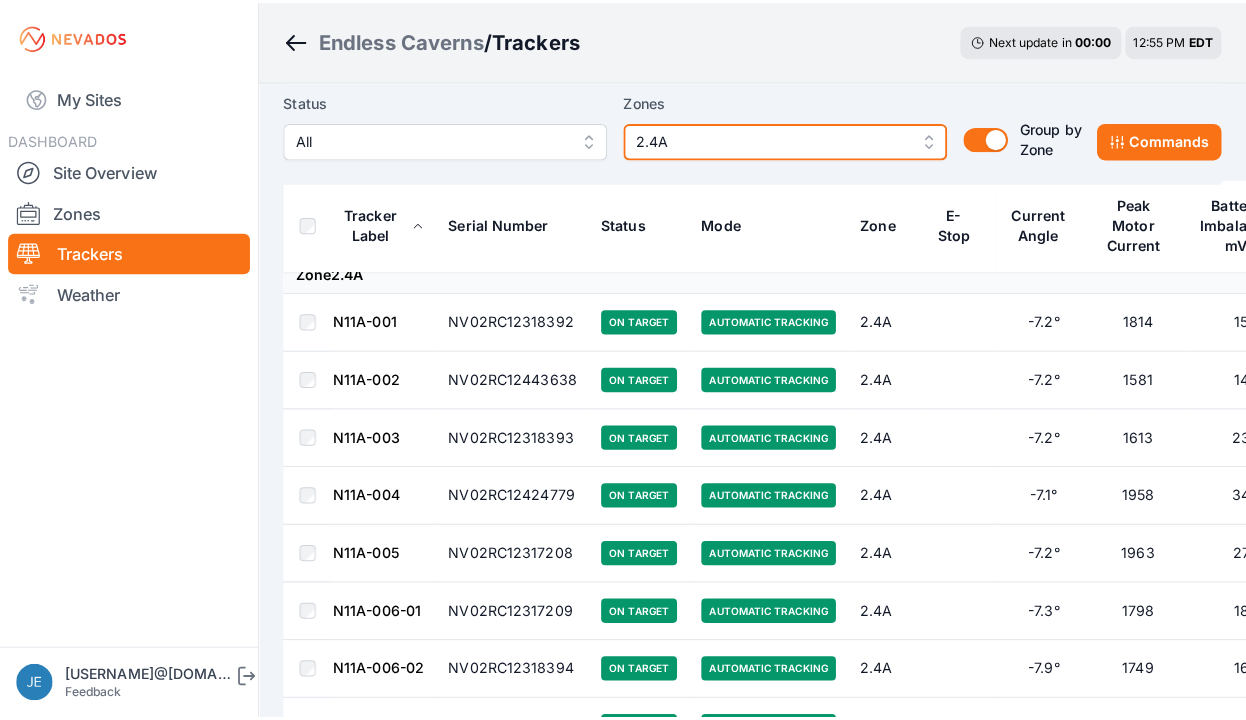 scroll, scrollTop: 0, scrollLeft: 0, axis: both 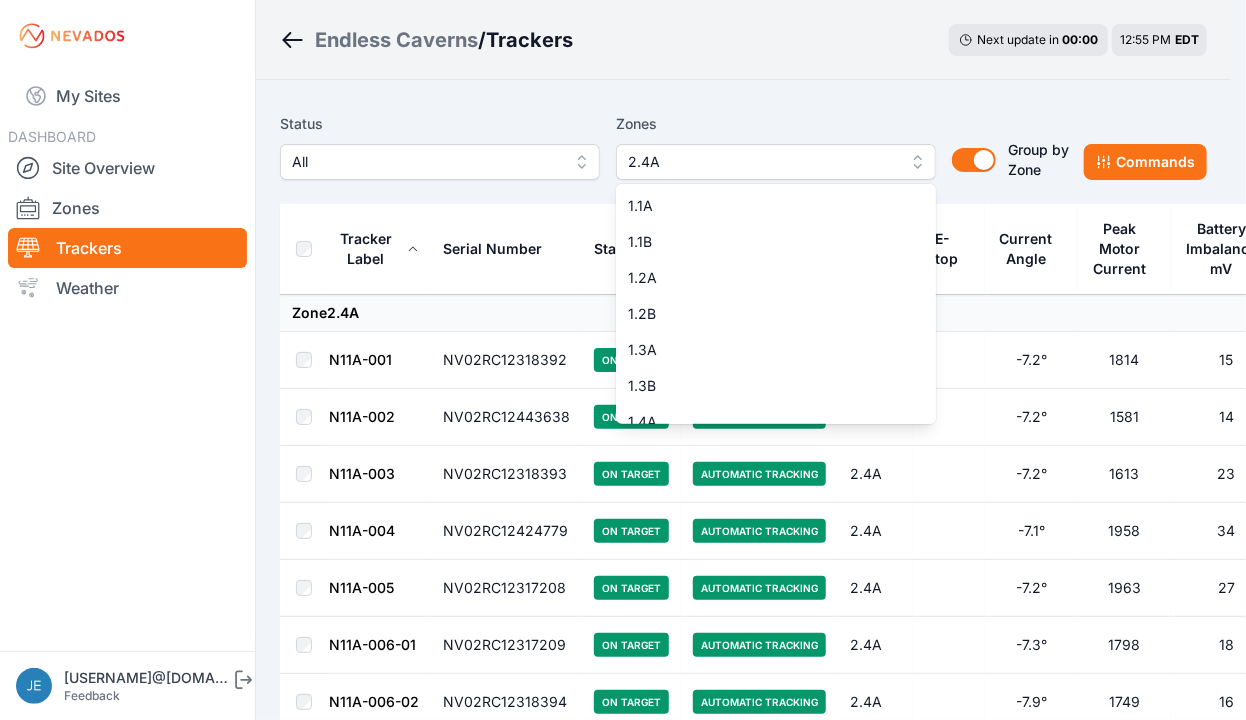 click on "2.4A" at bounding box center (776, 162) 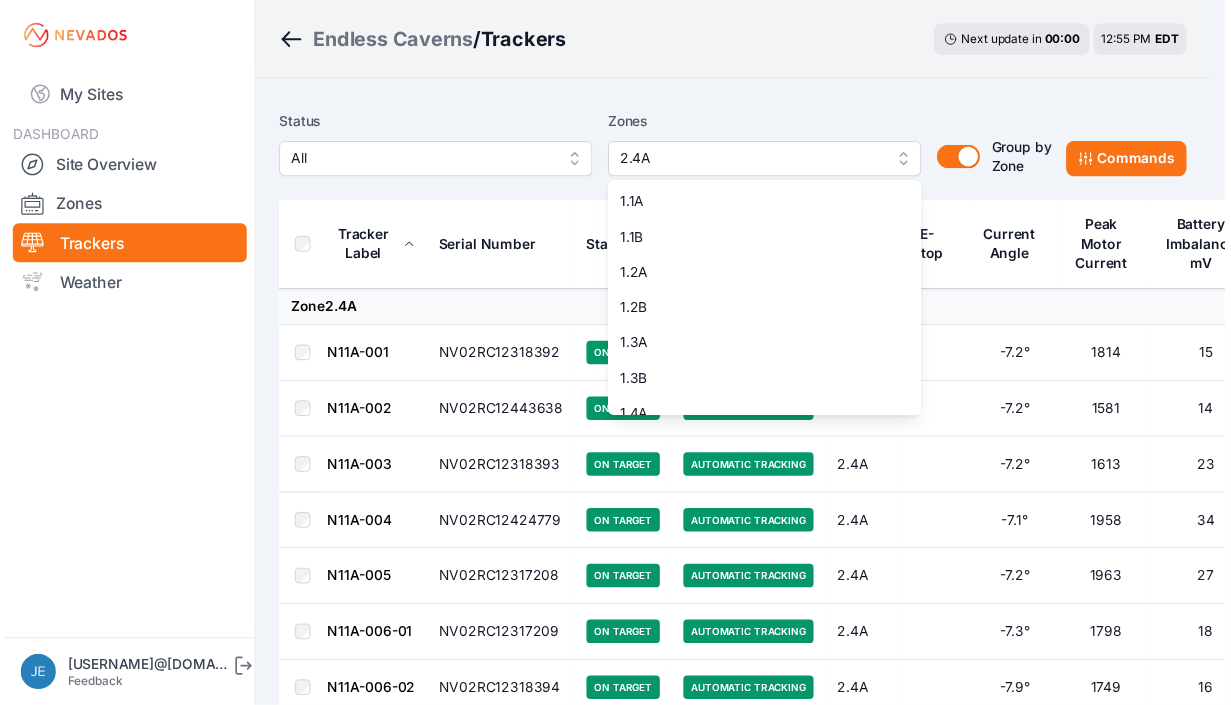 scroll, scrollTop: 304, scrollLeft: 0, axis: vertical 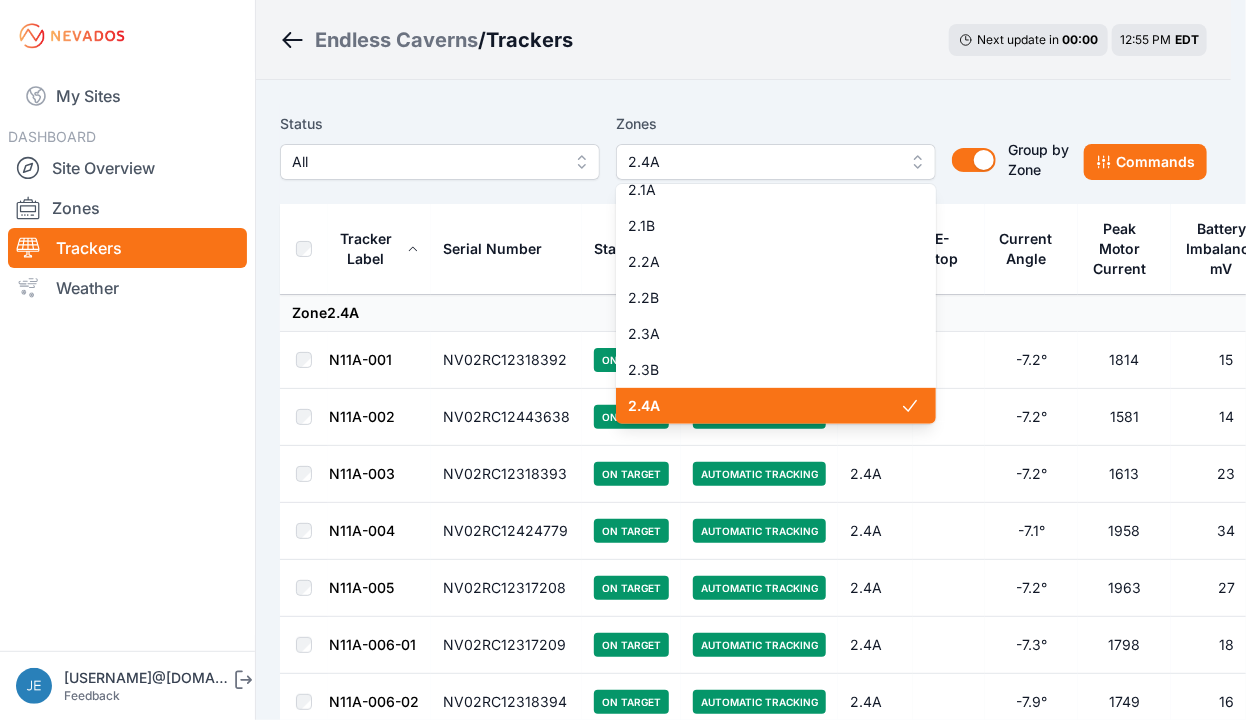 click 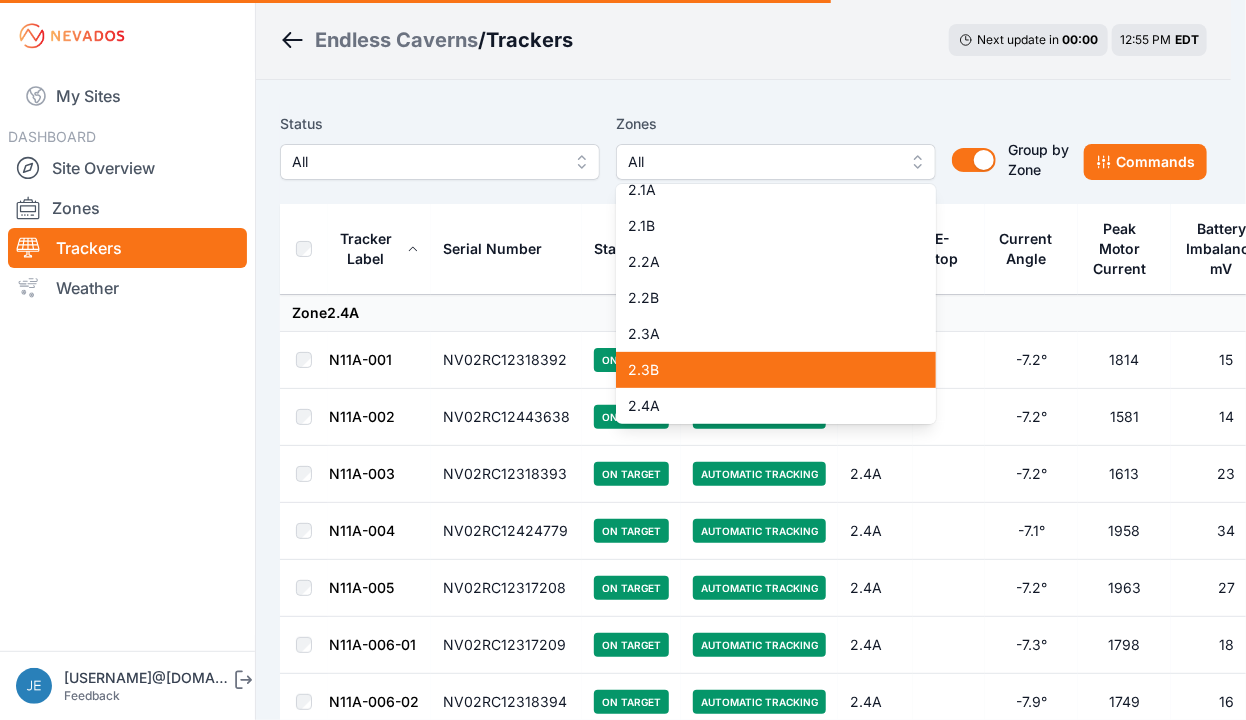 click on "2.3B" at bounding box center (764, 370) 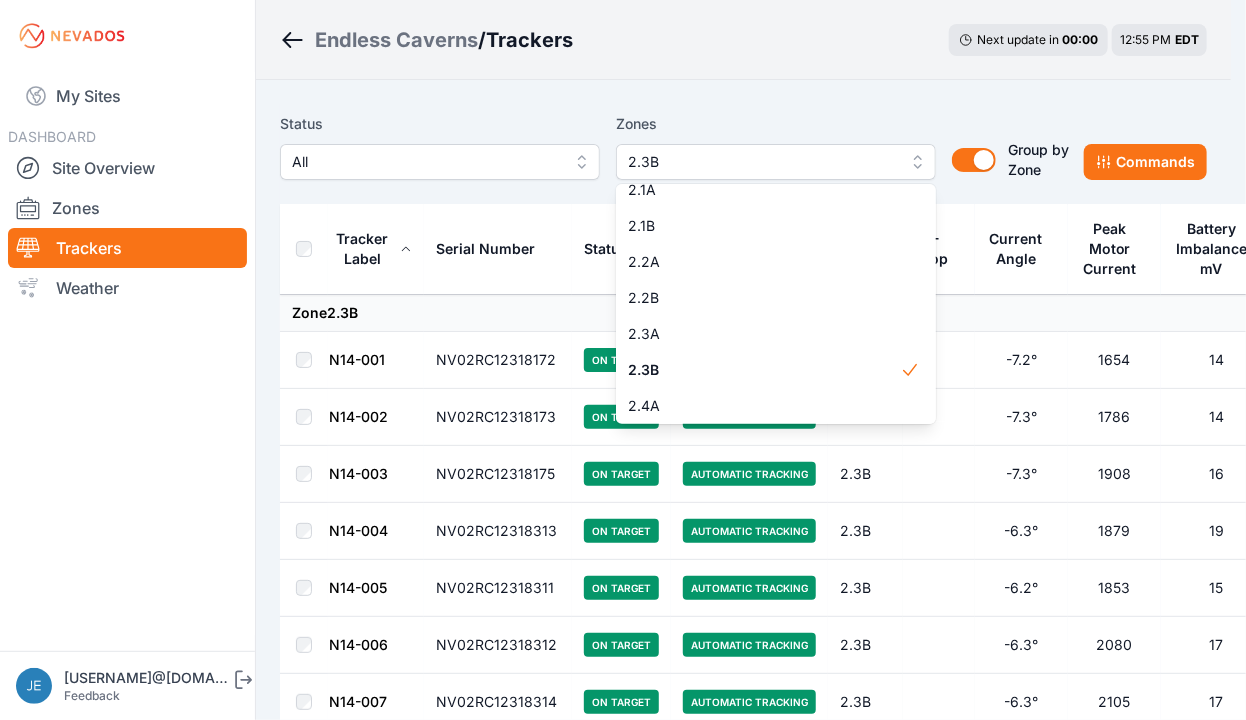click on "Endless Caverns  /  Trackers Next update in   00 : 00 12:55 PM EDT Status All Zones 2.3B 1.1A 1.1B 1.2A 1.2B 1.3A 1.3B 1.4A 1.4B 2.1A 2.1B 2.2A 2.2B 2.3A 2.3B 2.4A 2.4B 2.4C Group by Zone Group by Zone Commands Tracker Label Serial Number Status Mode Zone E-Stop Current Angle Peak Motor Current Battery Imbalance mV Pony Panel mV Zone  2.3B N14-001 NV02RC12318172 On Target Automatic Tracking 2.3B -7.2° 1654 14 27910 N14-002 NV02RC12318173 On Target Automatic Tracking 2.3B -7.3° 1786 14 28250 N14-003 NV02RC12318175 On Target Automatic Tracking 2.3B -7.3° 1908 16 28240 N14-004 NV02RC12318313 On Target Automatic Tracking 2.3B -6.3° 1879 19 28480 N14-005 NV02RC12318311 On Target Automatic Tracking 2.3B -6.2° 1853 15 28360 N14-006 NV02RC12318312 On Target Automatic Tracking 2.3B -6.3° 2080 17 27980 N14-007 NV02RC12318314 On Target Automatic Tracking 2.3B -6.3° 2105 17 27850 N14-008 NV02RC12318315 On Target Automatic Tracking 2.3B -6.4° 2190 29 28090 N14-009 NV02RC12318270 Offline Automatic Tracking 2.3B 0" at bounding box center (615, 2090) 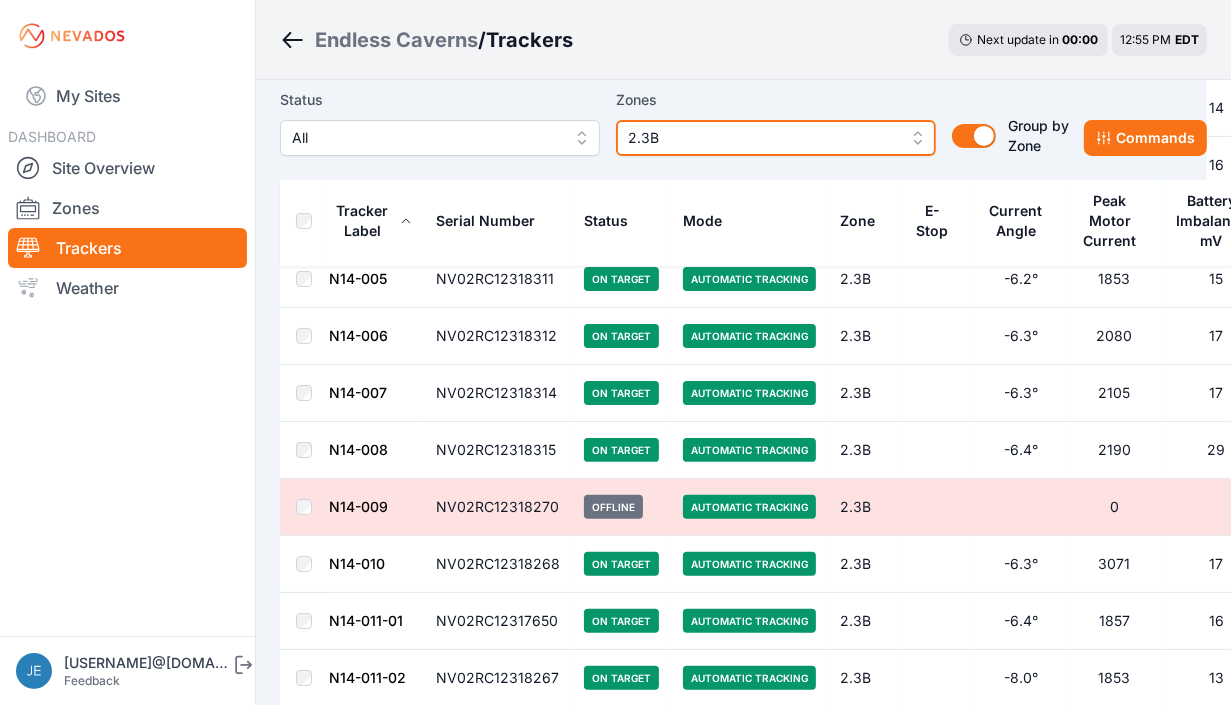 scroll, scrollTop: 310, scrollLeft: 0, axis: vertical 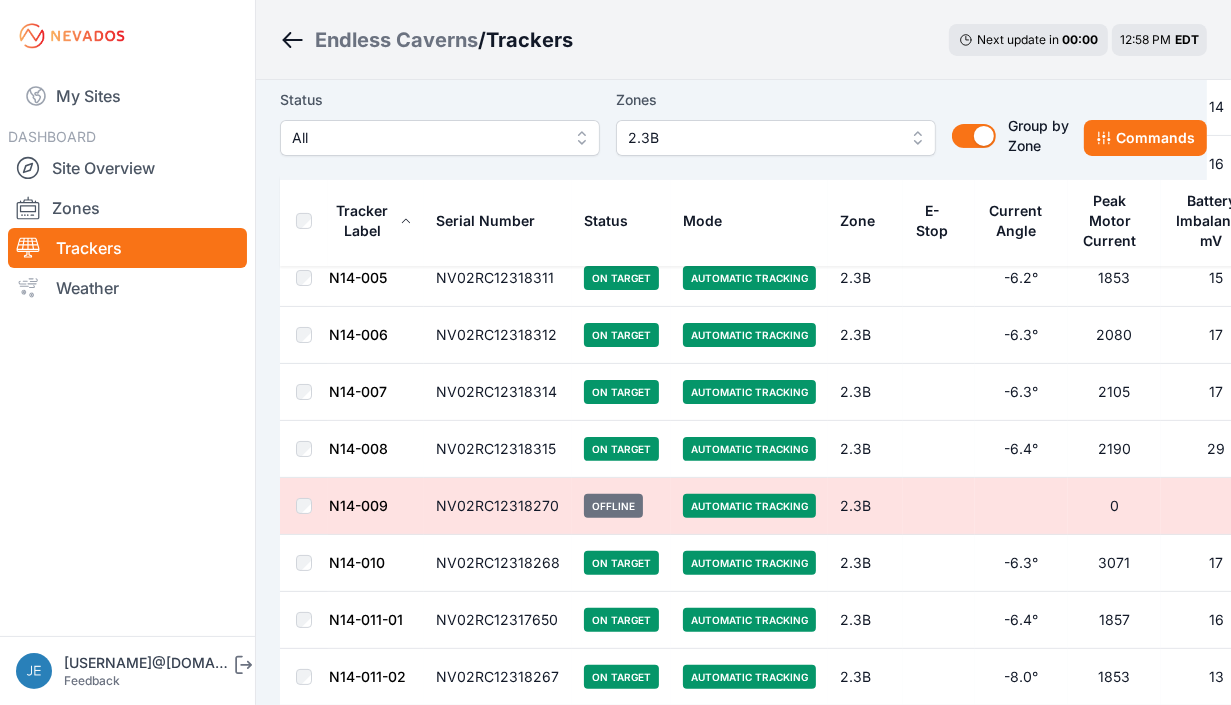 click on "On Target" at bounding box center (621, 620) 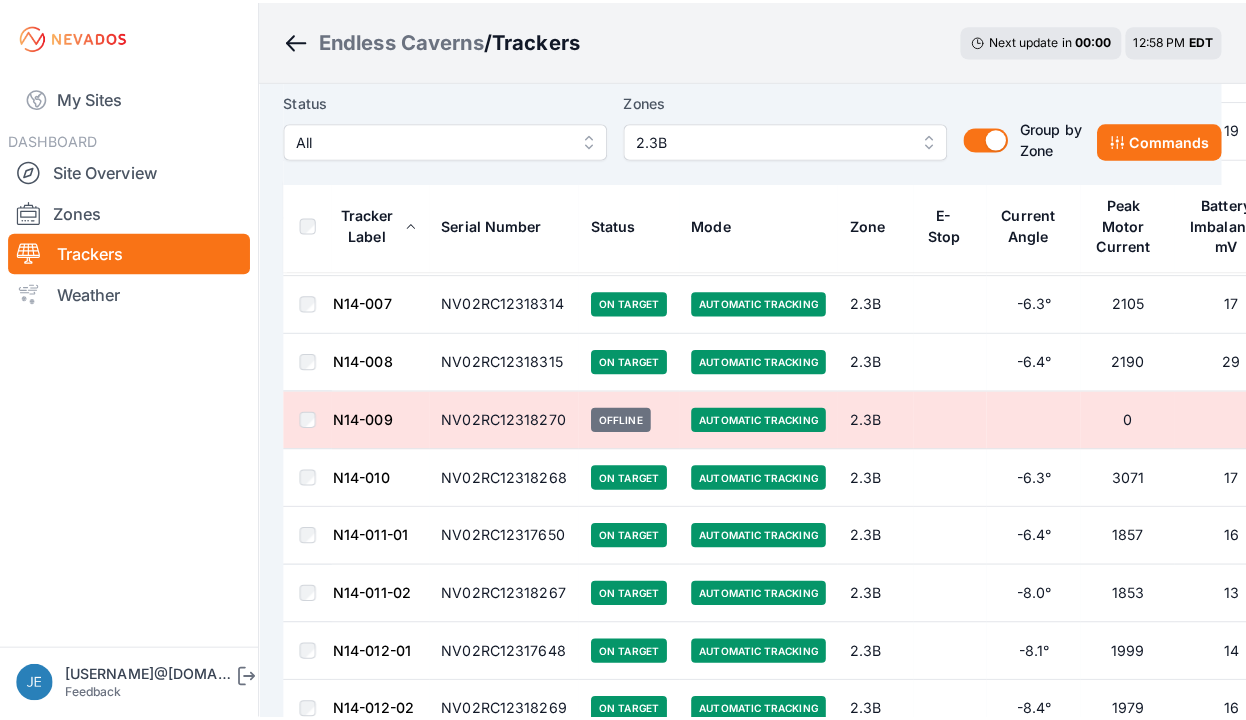 scroll, scrollTop: 0, scrollLeft: 0, axis: both 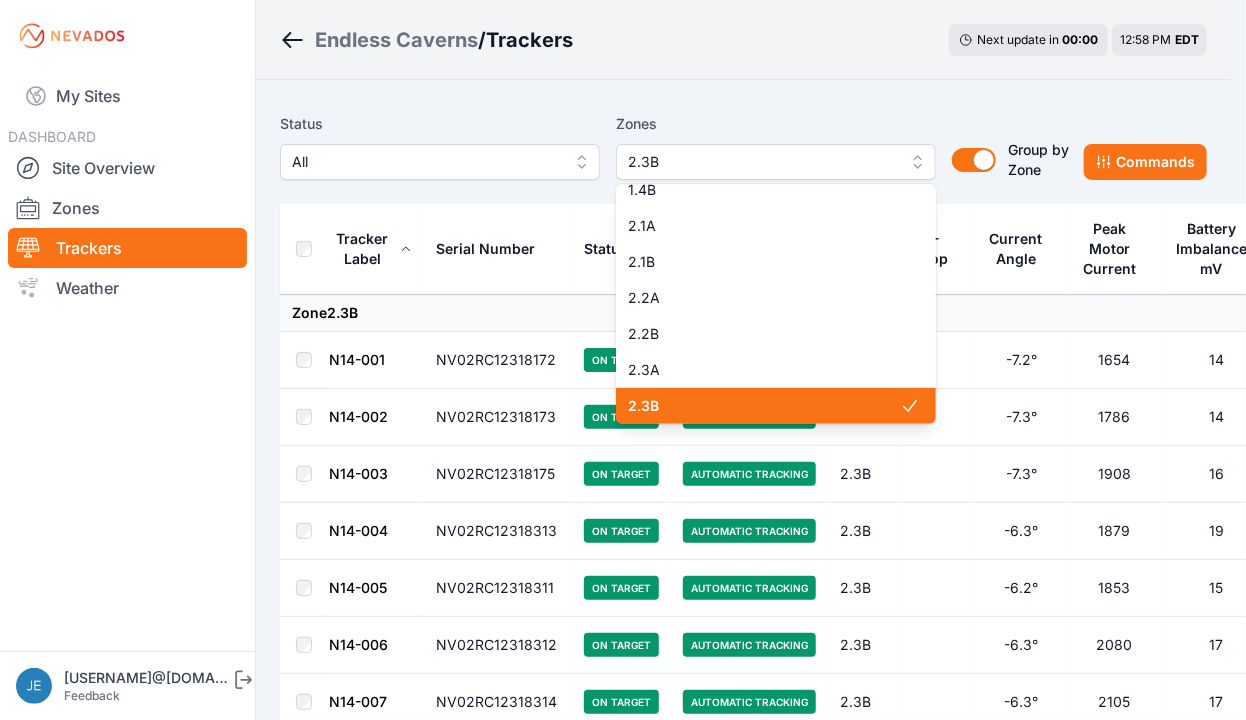 click on "2.3B" at bounding box center [776, 162] 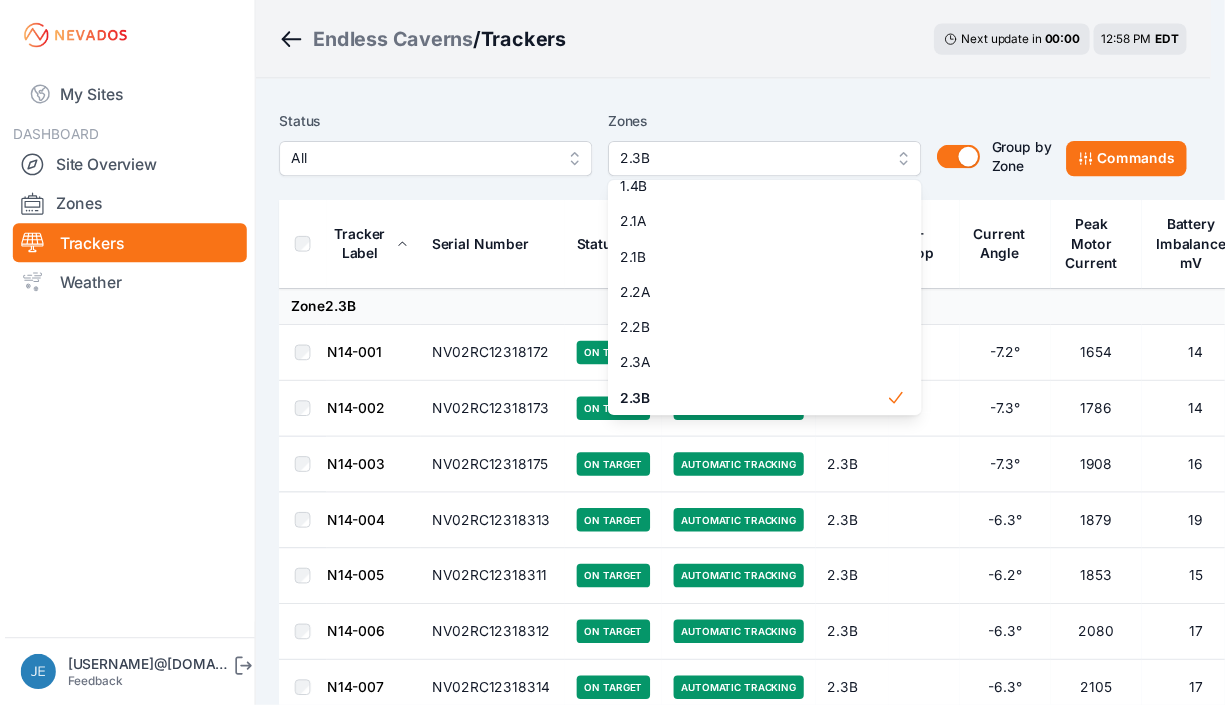scroll, scrollTop: 0, scrollLeft: 0, axis: both 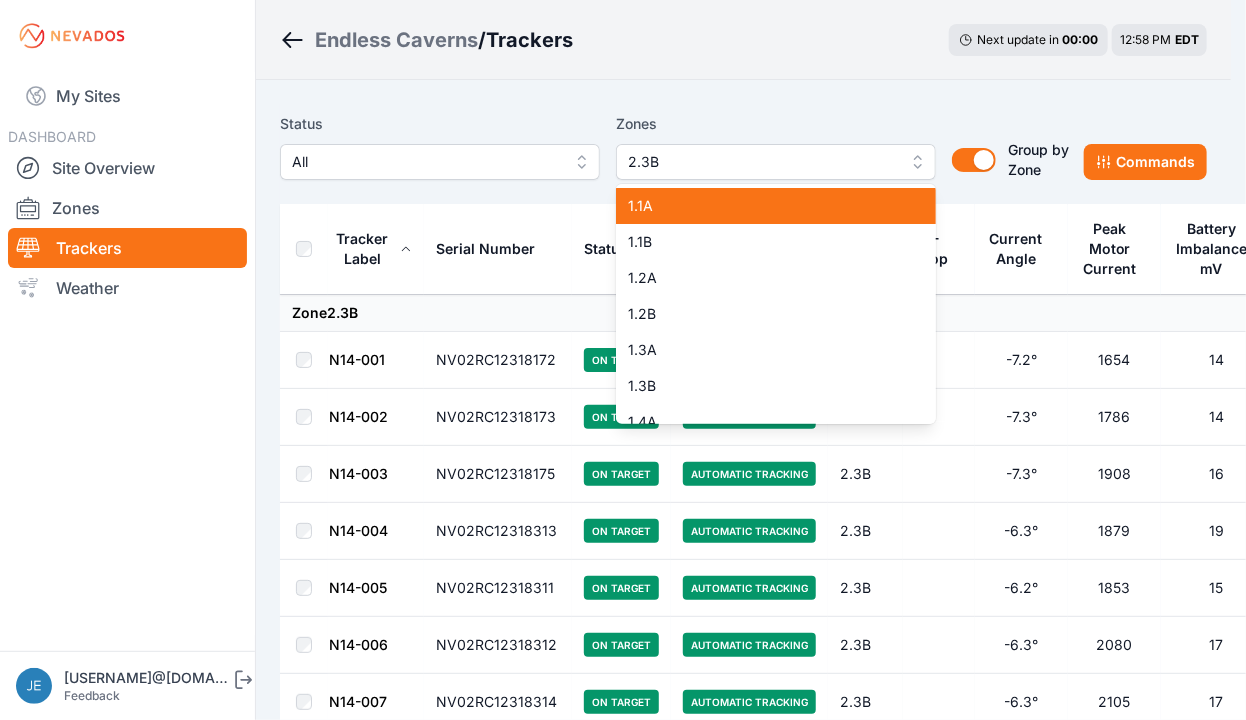 click on "1.1A" at bounding box center (764, 206) 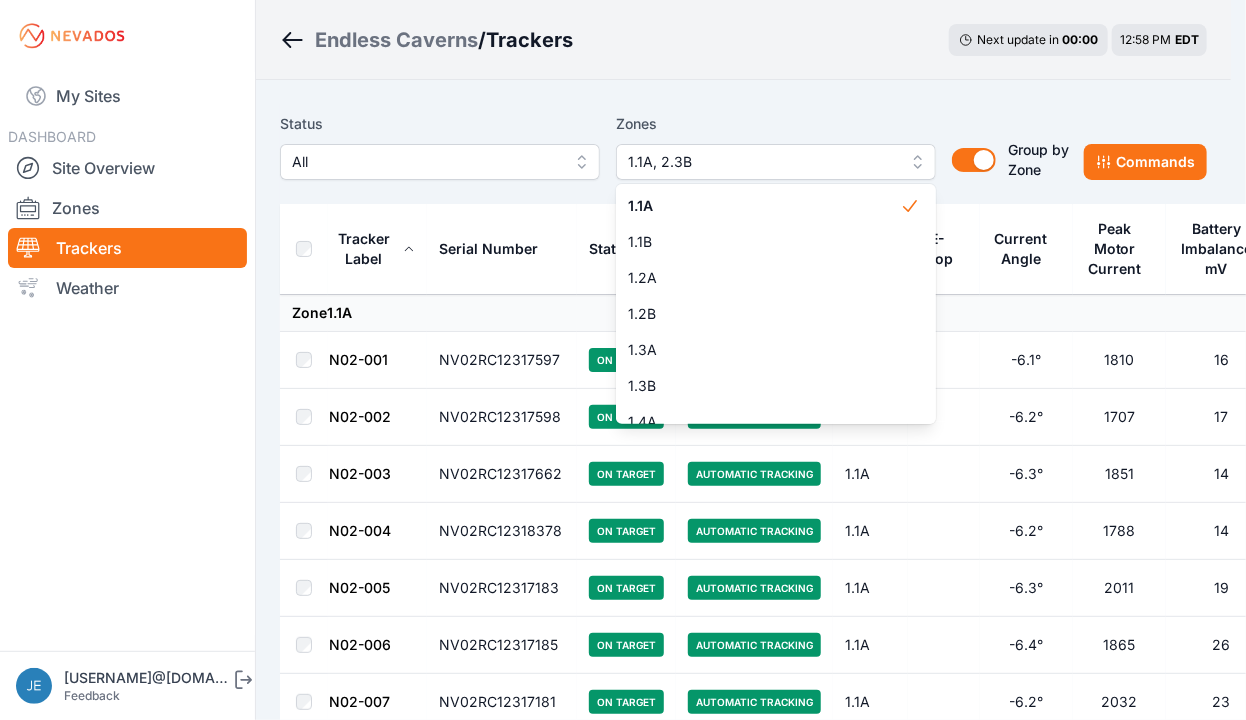 click on "Status All Zones 1.1A, 2.3B 1.1A 1.1B 1.2A 1.2B 1.3A 1.3B 1.4A 1.4B 2.1A 2.1B 2.2A 2.2B 2.3A 2.3B 2.4A 2.4B 2.4C Group by Zone Group by Zone Commands Tracker Label Serial Number Status Mode Zone E-Stop Current Angle Peak Motor Current Battery Imbalance mV Pony Panel mV Zone  1.1A N02-001 NV02RC12317597 On Target Automatic Tracking 1.1A -6.1° 1810 16 28930 N02-002 NV02RC12317598 On Target Automatic Tracking 1.1A -6.2° 1707 17 28940 N02-003 NV02RC12317662 On Target Automatic Tracking 1.1A -6.3° 1851 14 28750 N02-004 NV02RC12318378 On Target Automatic Tracking 1.1A -6.2° 1788 14 28470 N02-005 NV02RC12317183 On Target Automatic Tracking 1.1A -6.3° 2011 19 28650 N02-006 NV02RC12317185 On Target Automatic Tracking 1.1A -6.4° 1865 26 28130 N02-007 NV02RC12317181 On Target Automatic Tracking 1.1A -6.2° 2032 23 28450 N02-008 NV02RC12317184 On Target Automatic Tracking 1.1A -6.3° 1896 25 27890 N02-009 NV02RC12317182 On Target Automatic Tracking 1.1A -6.2° 1871 15 28770 N02-010 NV02RC12317154 On Target 1.1A 23" at bounding box center [743, 5490] 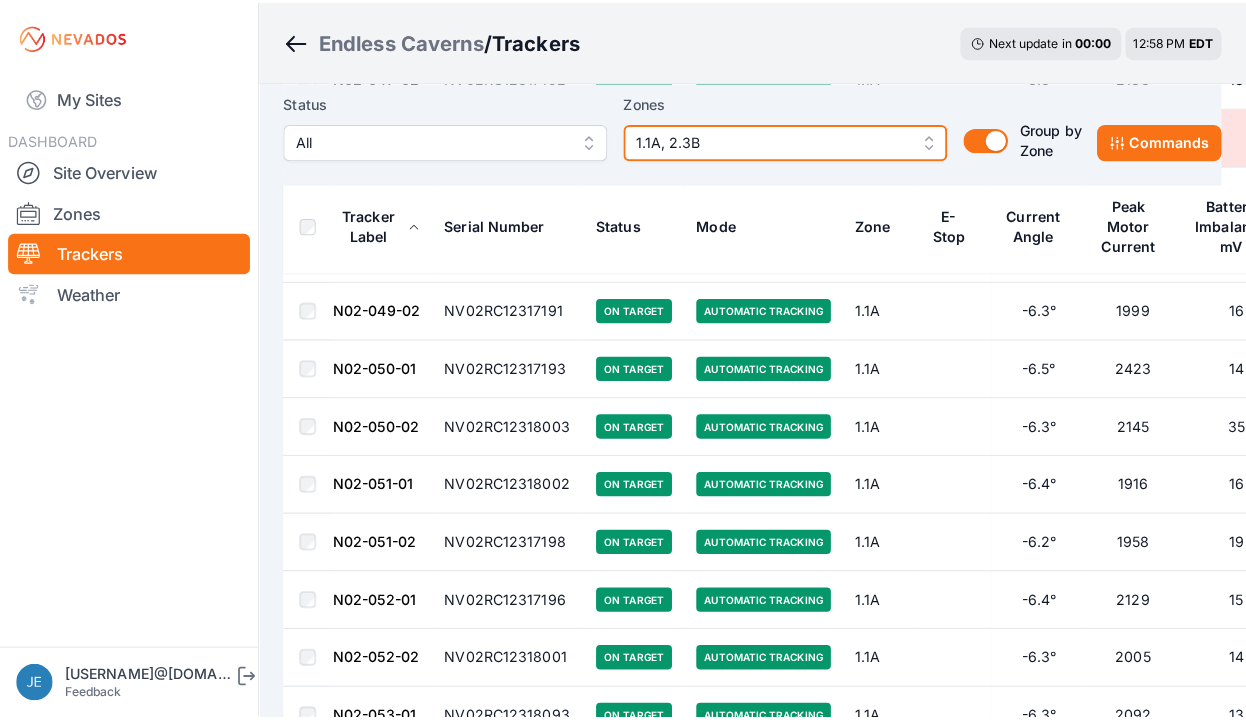 scroll, scrollTop: 4586, scrollLeft: 0, axis: vertical 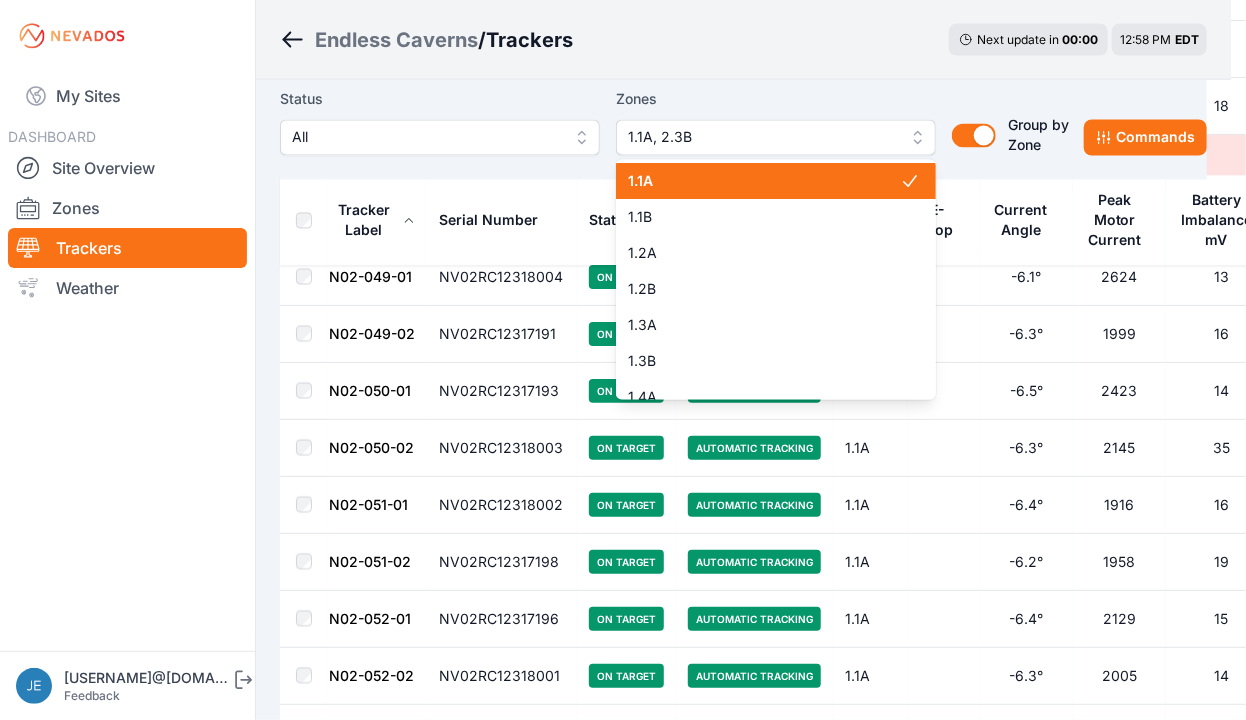 click on "1.1A, 2.3B" at bounding box center [762, 138] 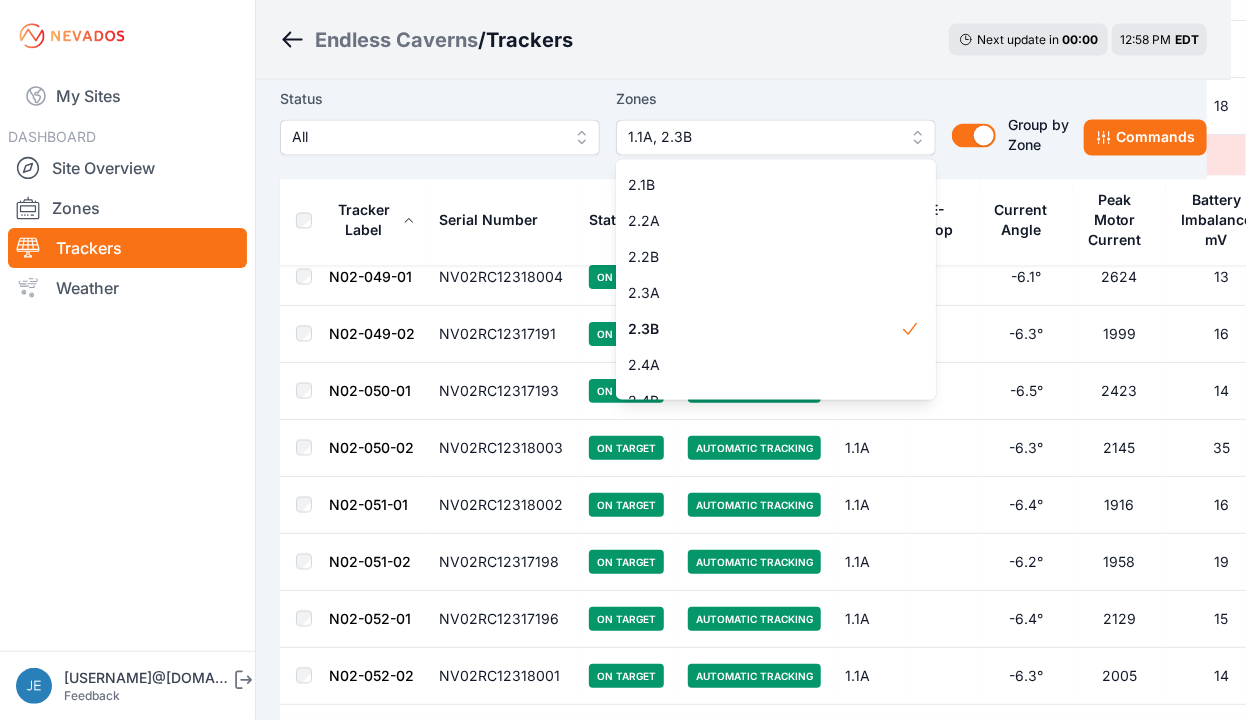 scroll, scrollTop: 334, scrollLeft: 0, axis: vertical 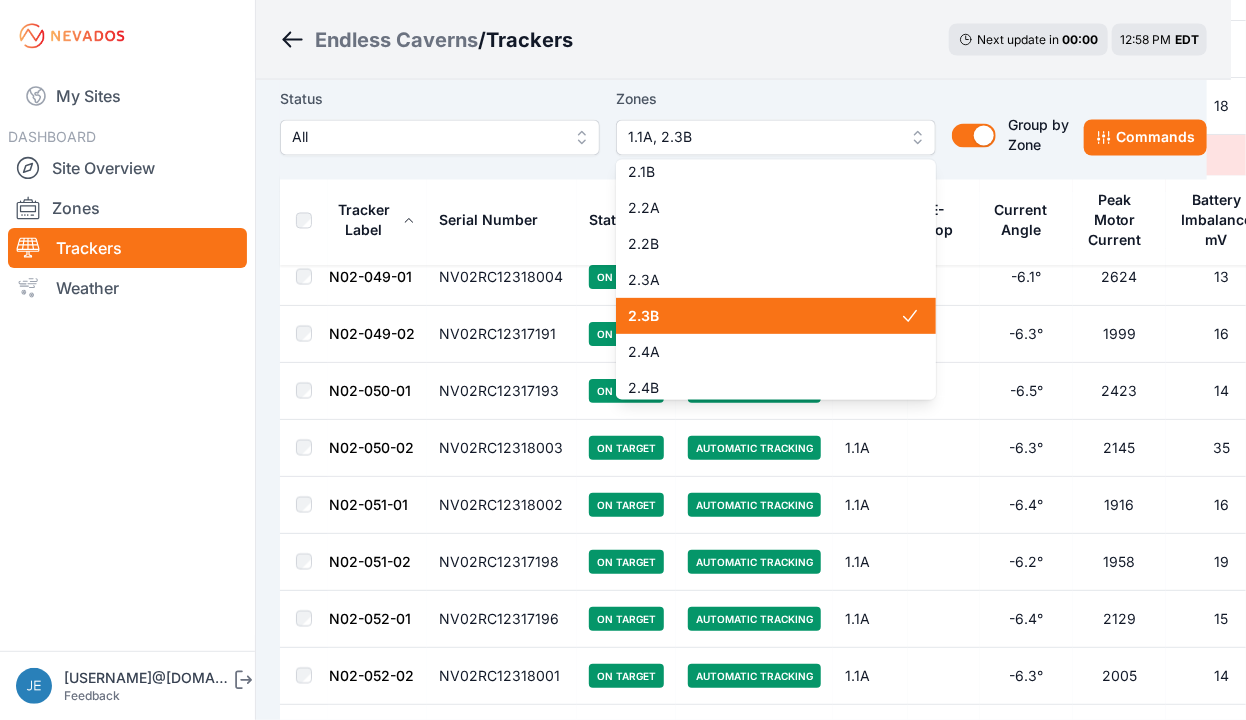 click on "2.3B" at bounding box center (764, 316) 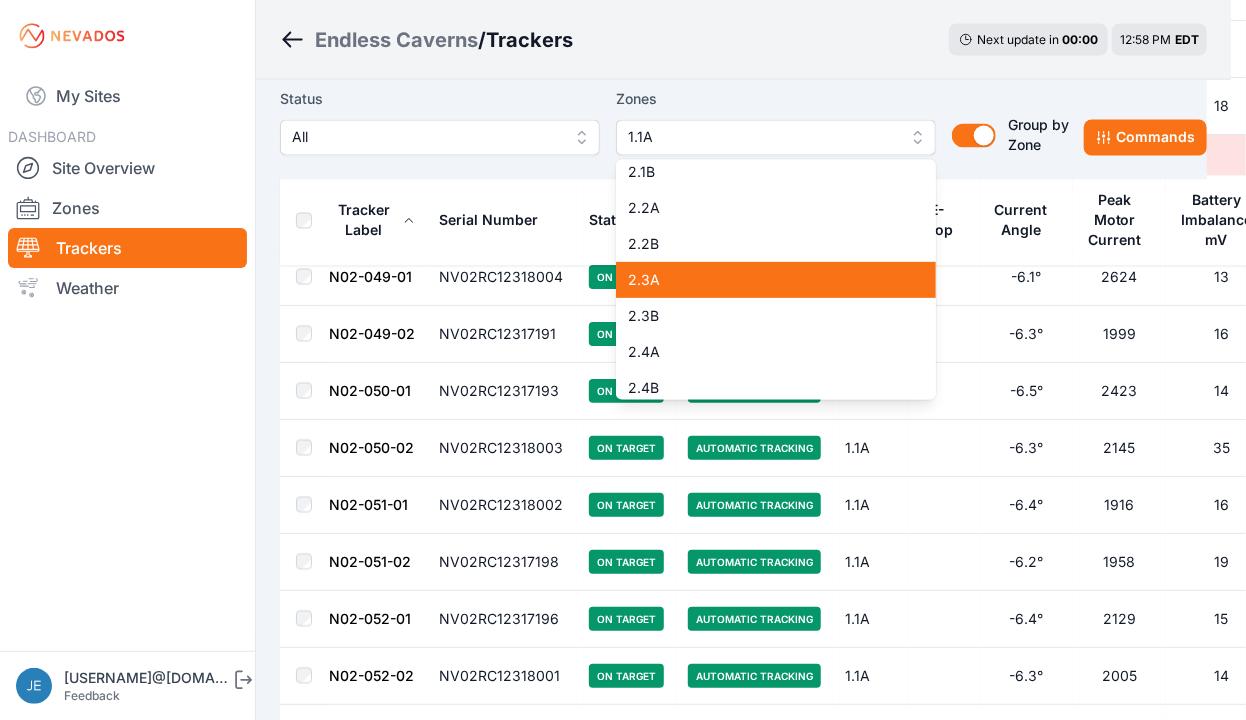 scroll, scrollTop: 0, scrollLeft: 0, axis: both 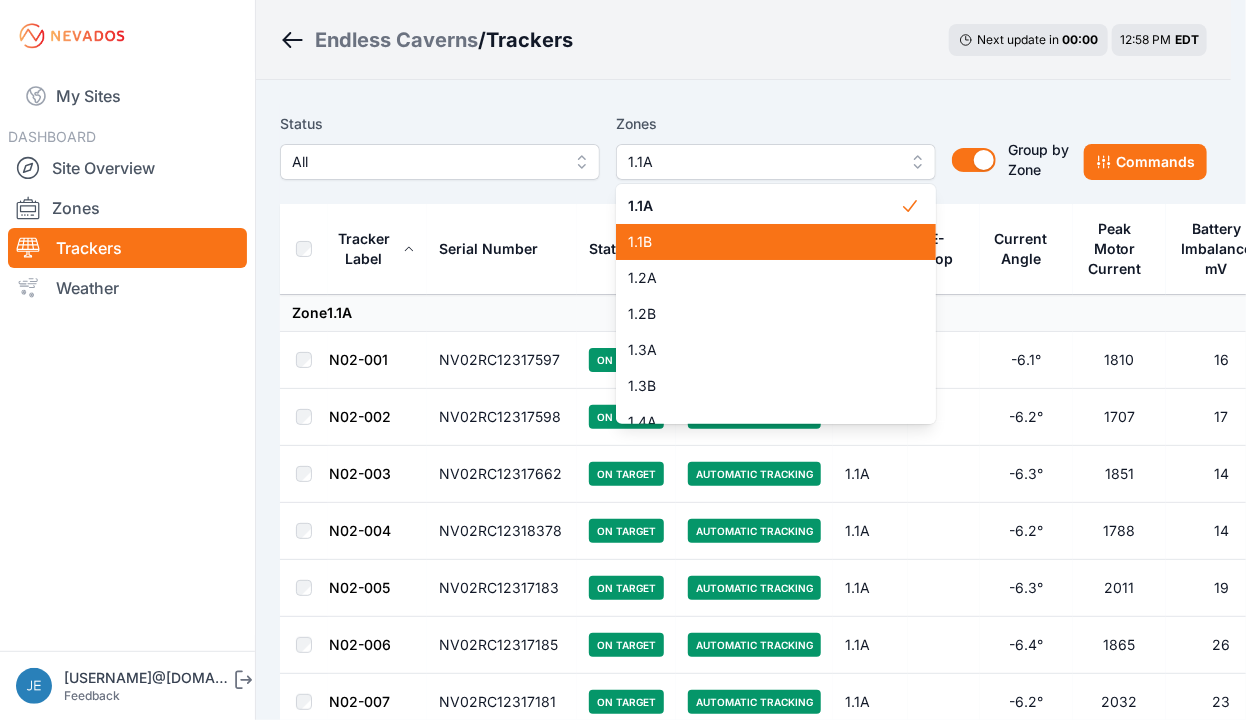 click on "1.1B" at bounding box center (764, 242) 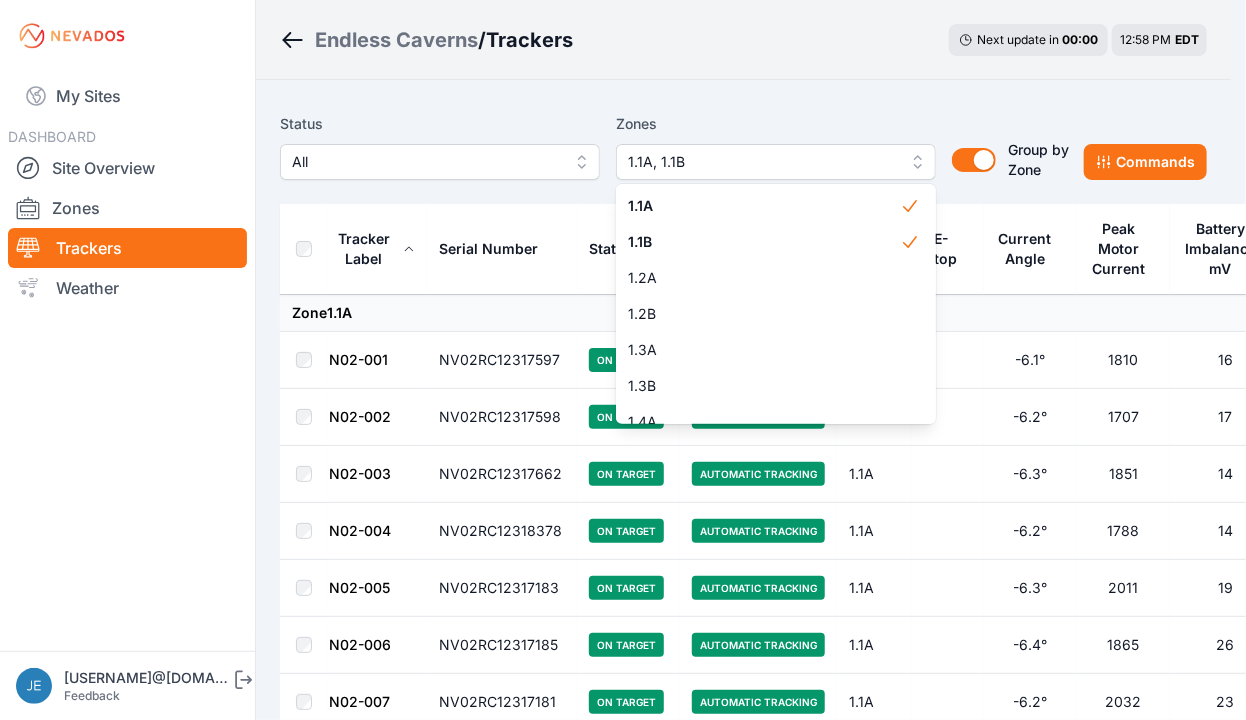click on "Status All Zones 1.1A, 1.1B 1.1A 1.1B 1.2A 1.2B 1.3A 1.3B 1.4A 1.4B 2.1A 2.1B 2.2A 2.2B 2.3A 2.3B 2.4A 2.4B 2.4C Group by Zone Group by Zone Commands" at bounding box center [743, 154] 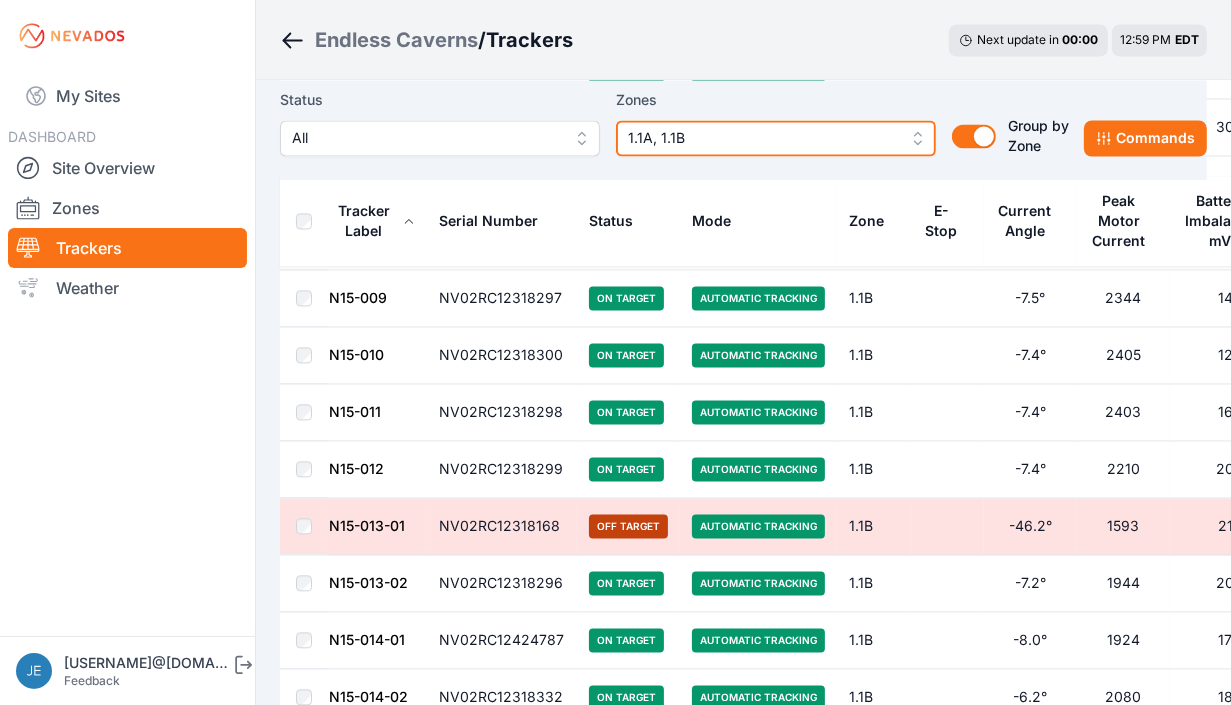 scroll, scrollTop: 9276, scrollLeft: 0, axis: vertical 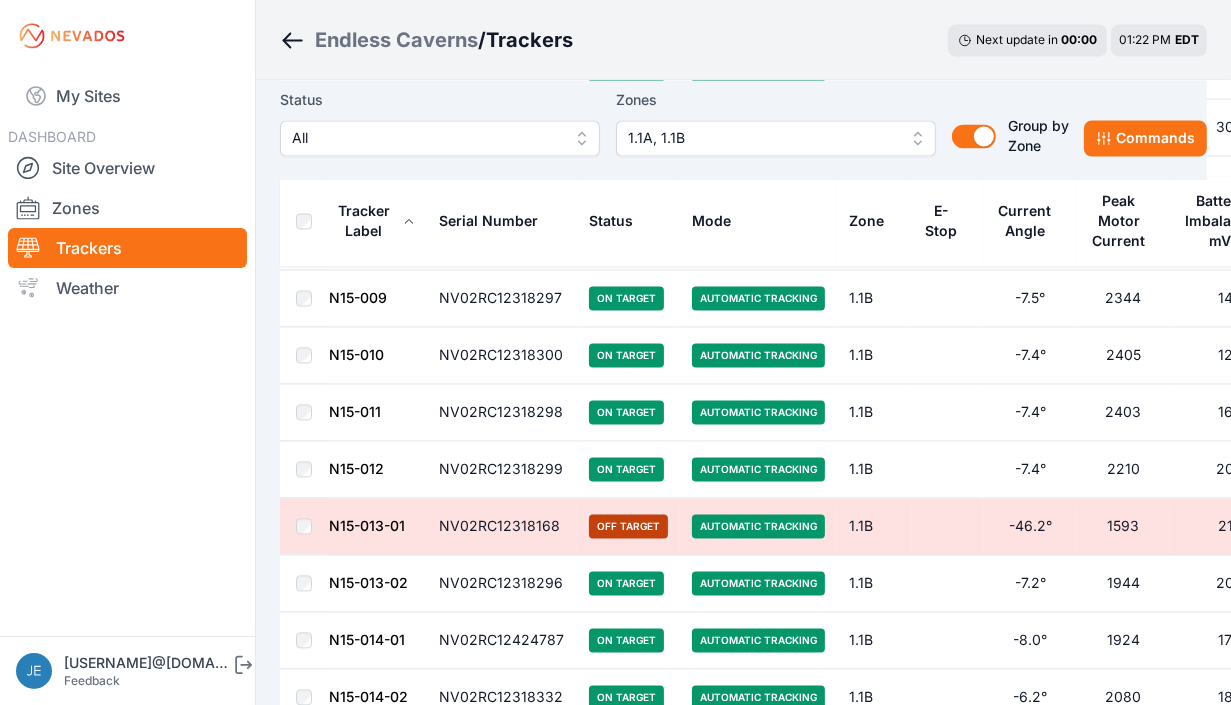 click on "My Sites DASHBOARD Site Overview Zones Trackers Weather" at bounding box center (127, 346) 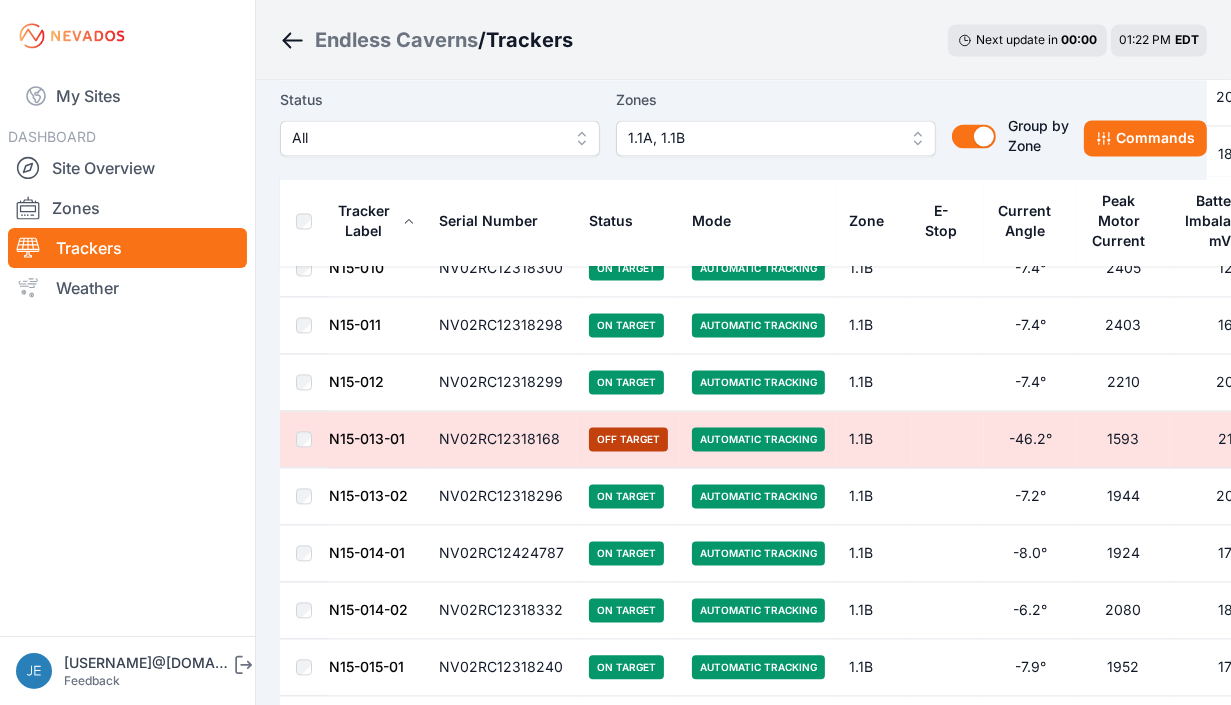 scroll, scrollTop: 9438, scrollLeft: 0, axis: vertical 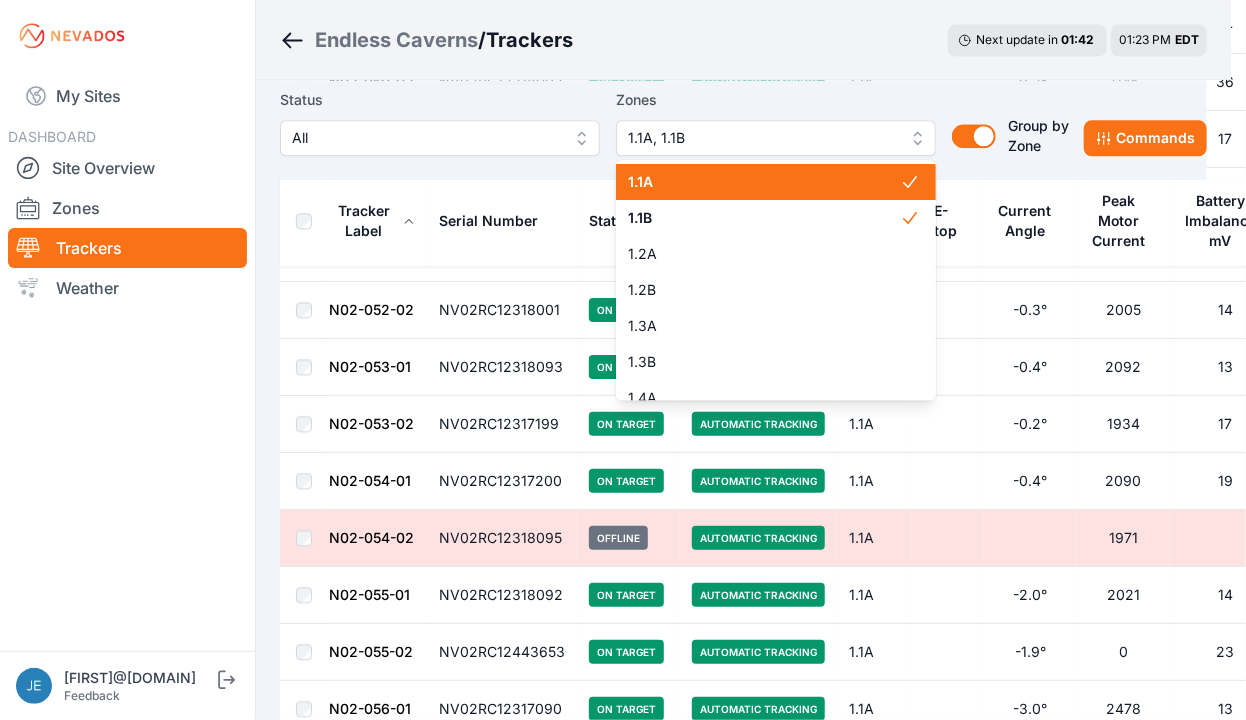 click on "1.1A, 1.1B" at bounding box center (776, 138) 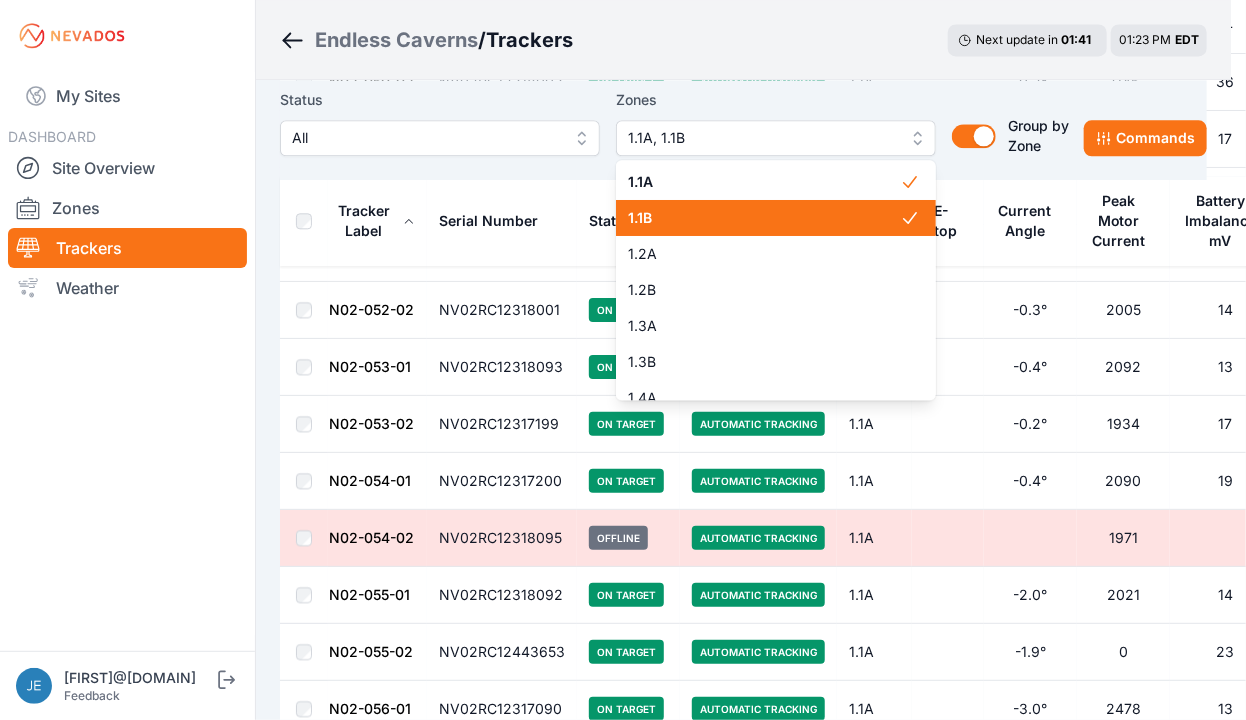 click on "1.1B" at bounding box center (764, 218) 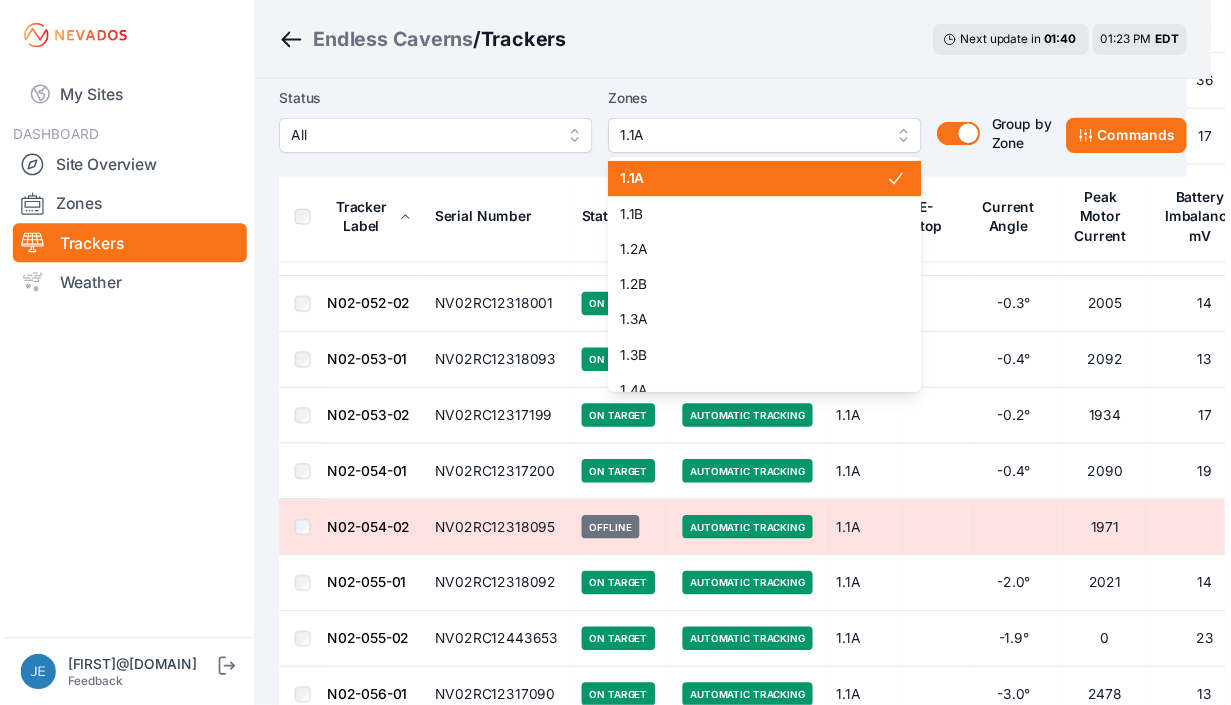 scroll, scrollTop: 0, scrollLeft: 0, axis: both 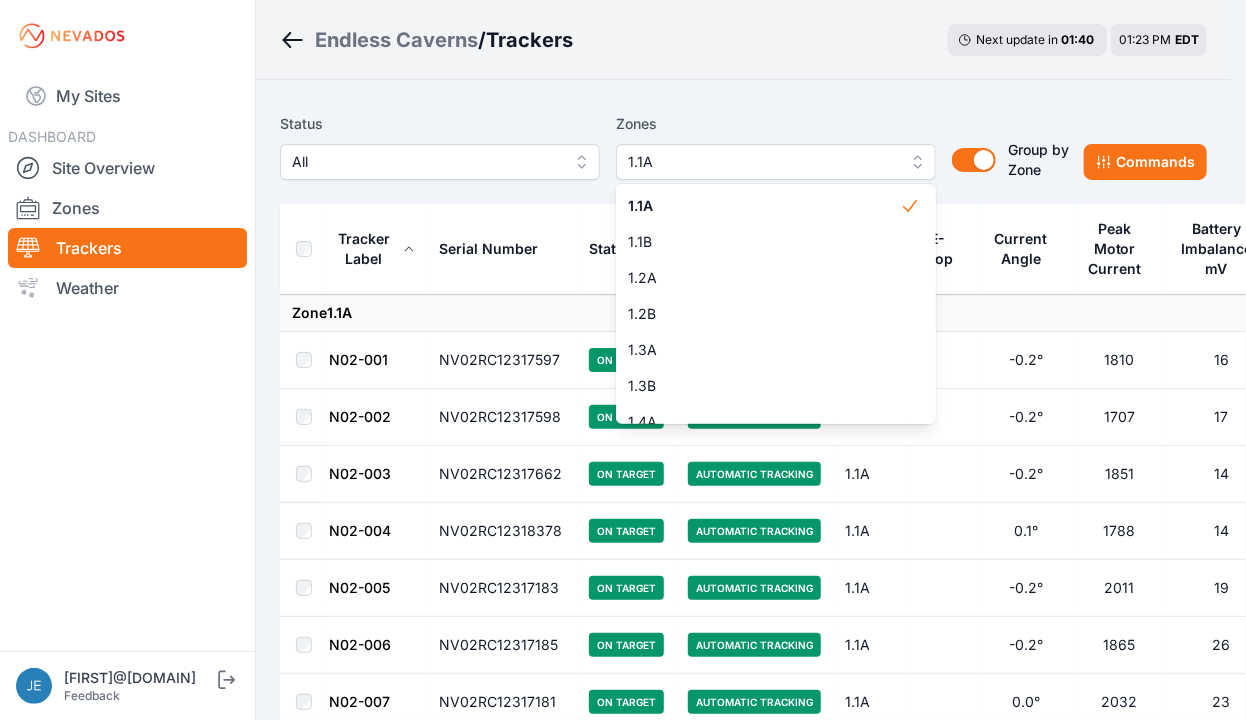 click on "1.1A 1.1B 1.2A 1.2B 1.3A 1.3B 1.4A 1.4B 2.1A 2.1B 2.2A 2.2B 2.3A 2.3B 2.4A 2.4B 2.4C" at bounding box center (776, 304) 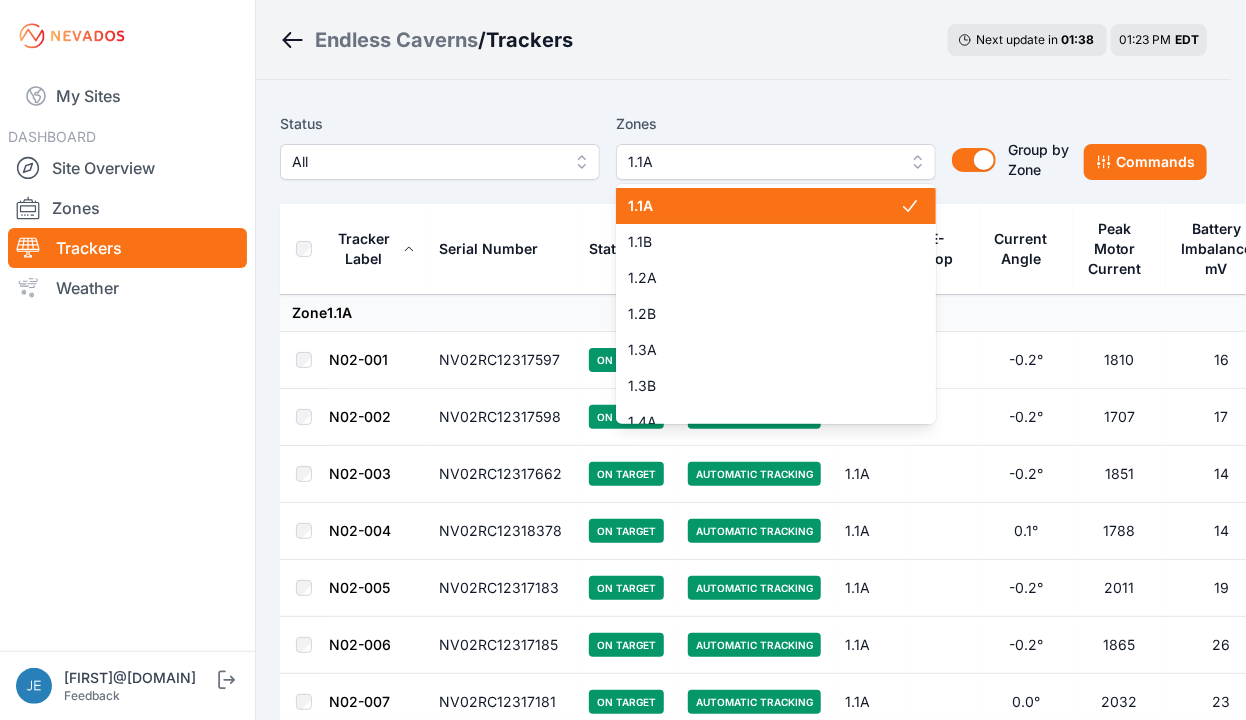 click 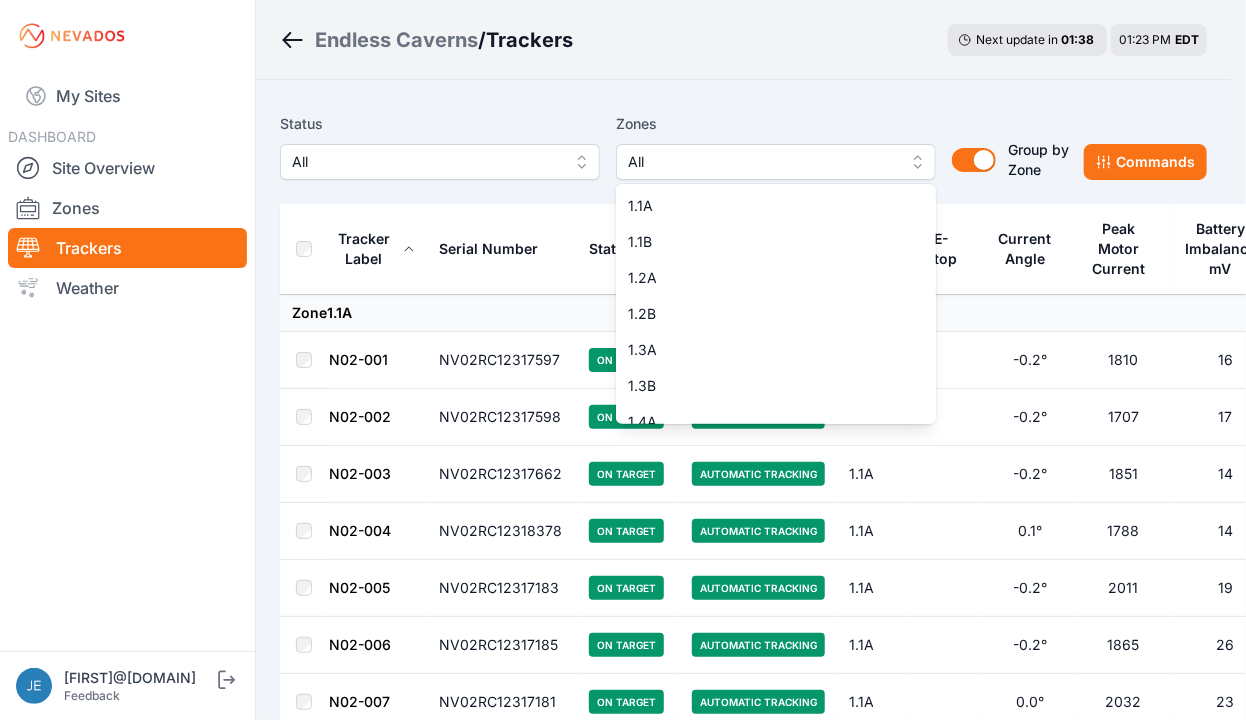 click on "Status All Zones All 1.1A 1.1B 1.2A 1.2B 1.3A 1.3B 1.4A 1.4B 2.1A 2.1B 2.2A 2.2B 2.3A 2.3B 2.4A 2.4B 2.4C Group by Zone Group by Zone" at bounding box center (682, 146) 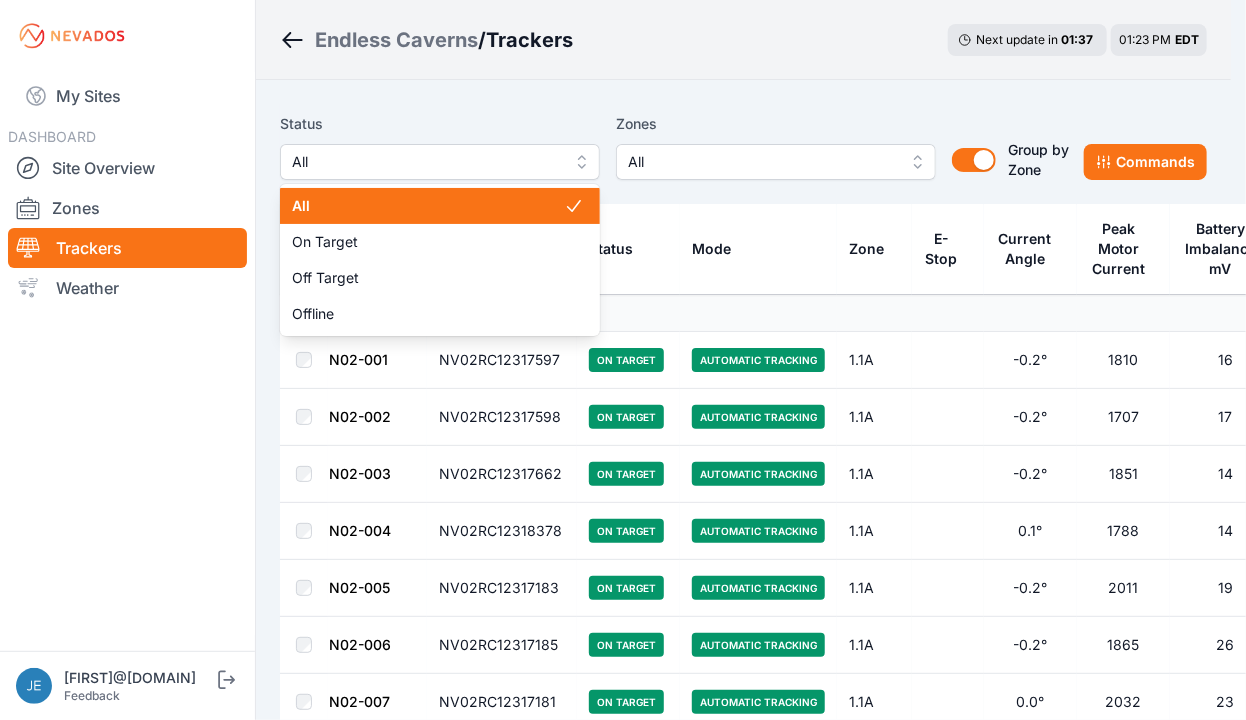 click on "All" at bounding box center [426, 162] 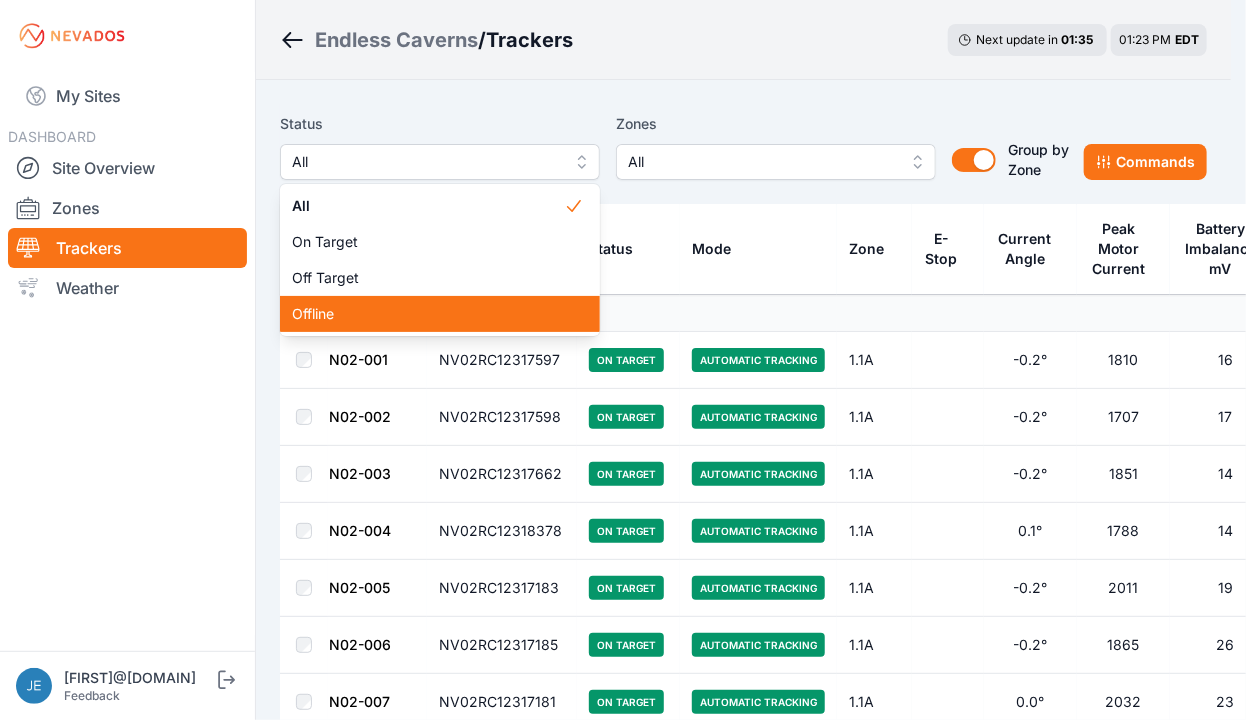 click on "Offline" at bounding box center (428, 314) 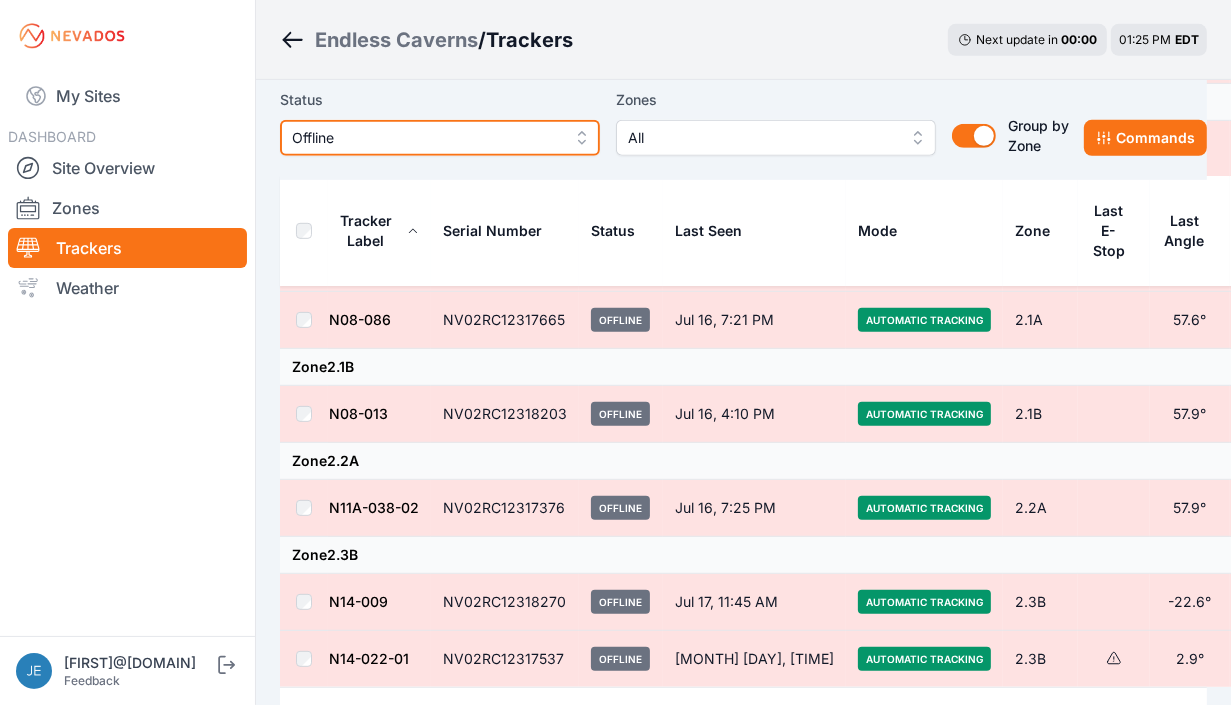 scroll, scrollTop: 871, scrollLeft: 0, axis: vertical 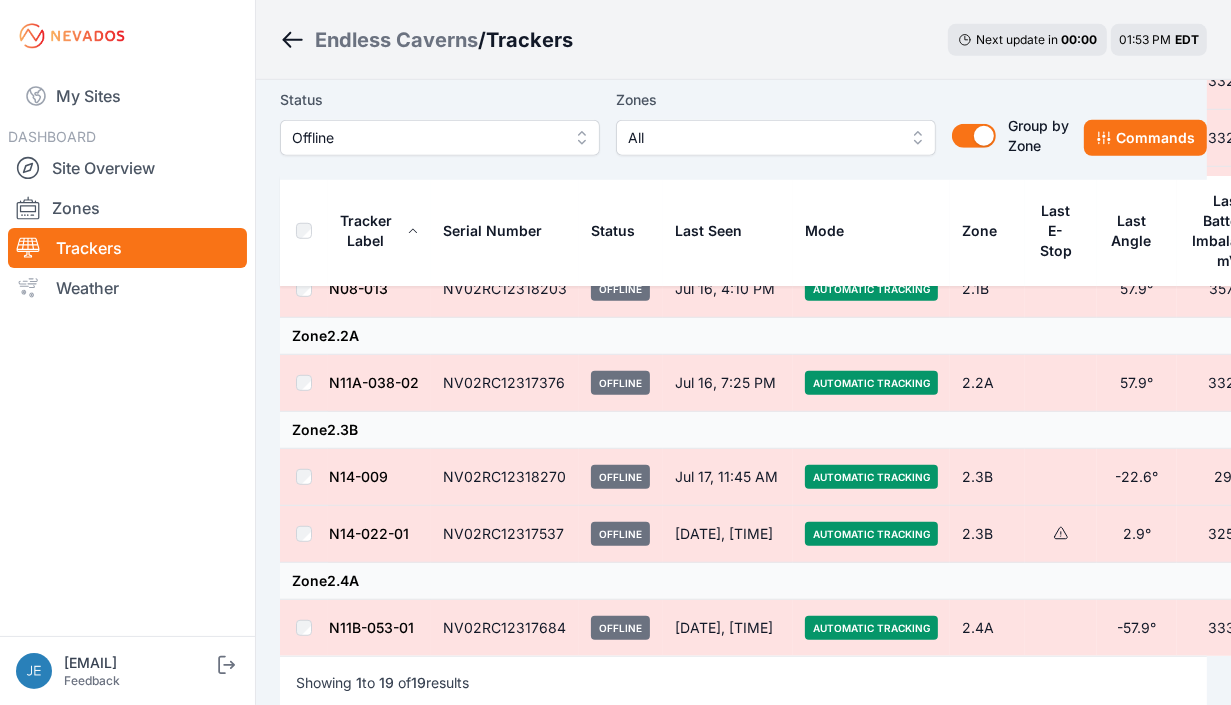 click on "Feedback" at bounding box center (92, 680) 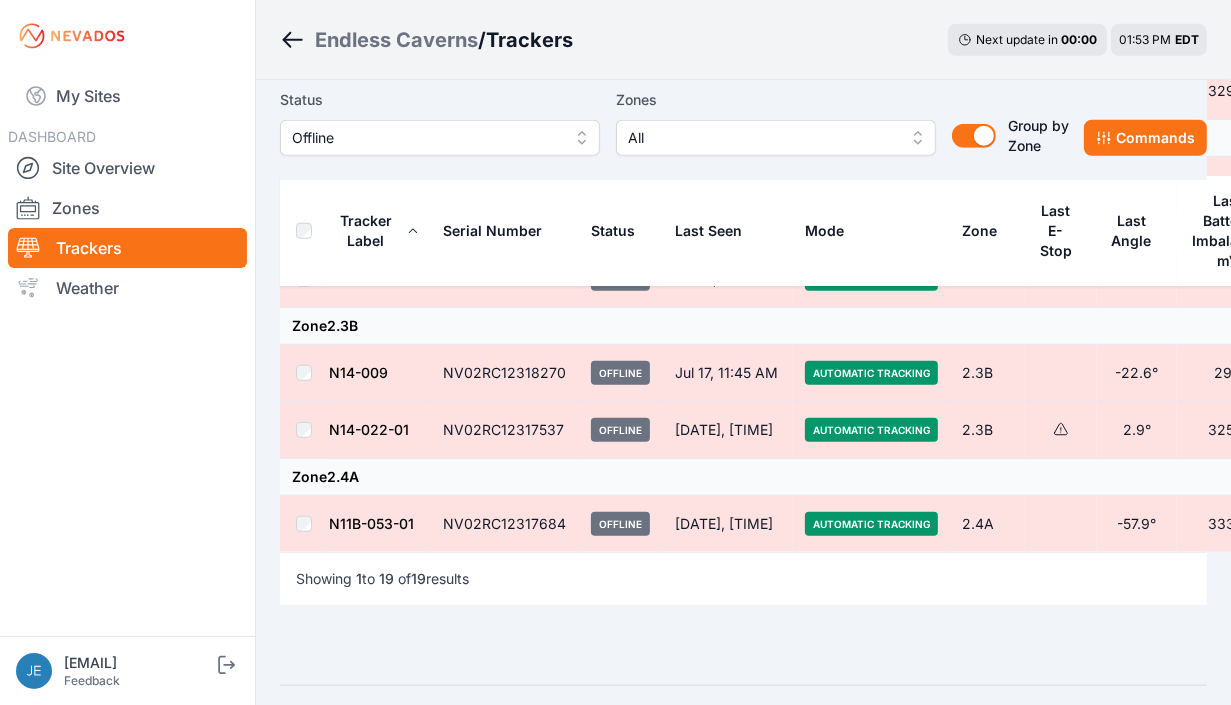 scroll, scrollTop: 1205, scrollLeft: 0, axis: vertical 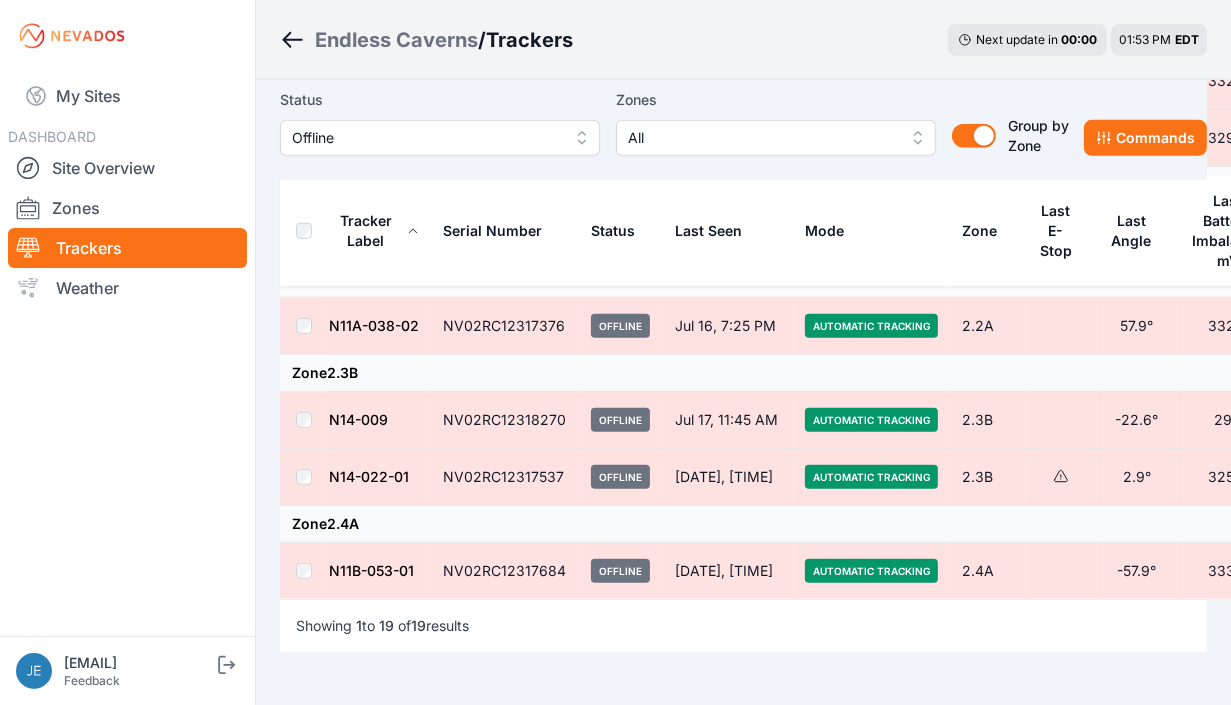 click on "Offline" at bounding box center (621, 571) 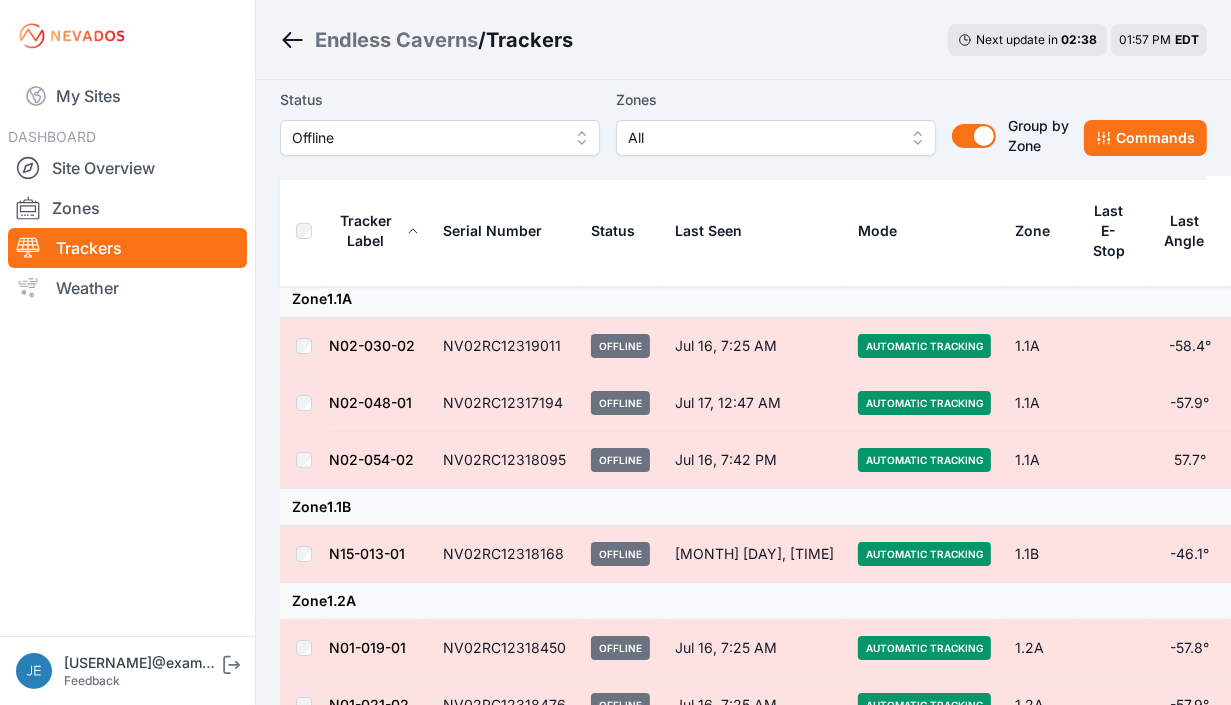 scroll, scrollTop: 0, scrollLeft: 0, axis: both 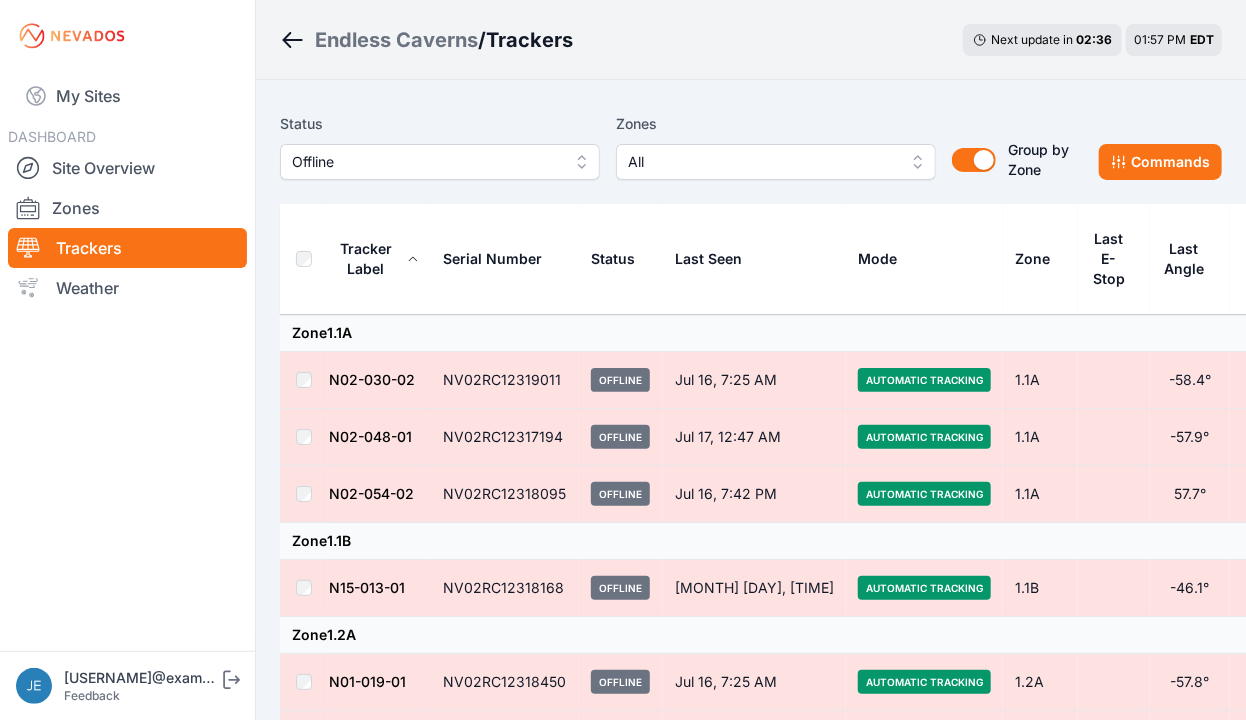 click on "Offline" at bounding box center (426, 162) 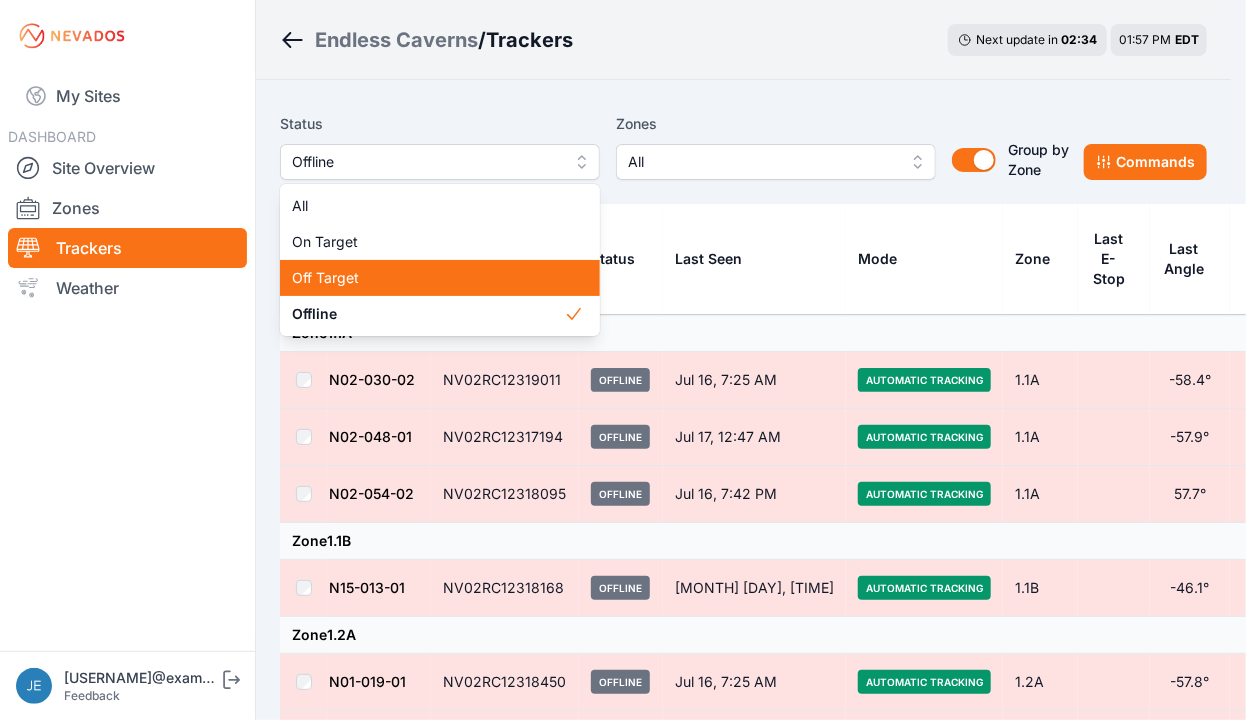 click on "Off Target" at bounding box center [428, 278] 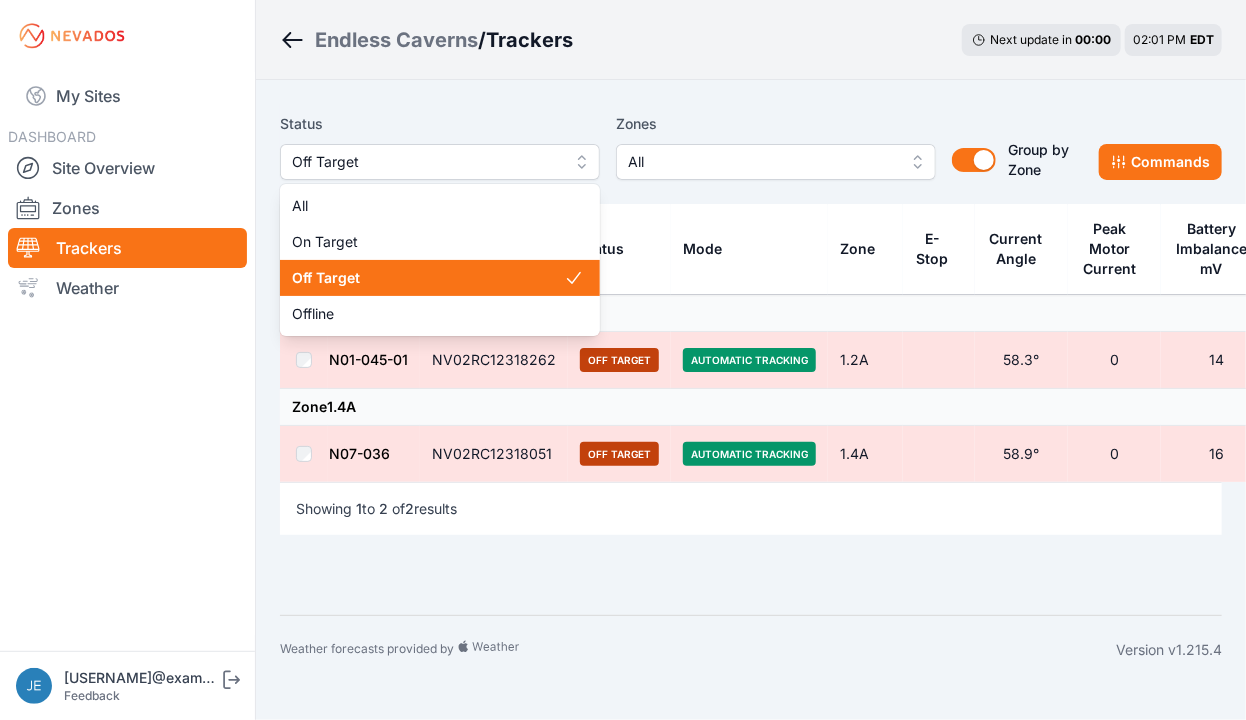 click on "Off Target" at bounding box center [440, 162] 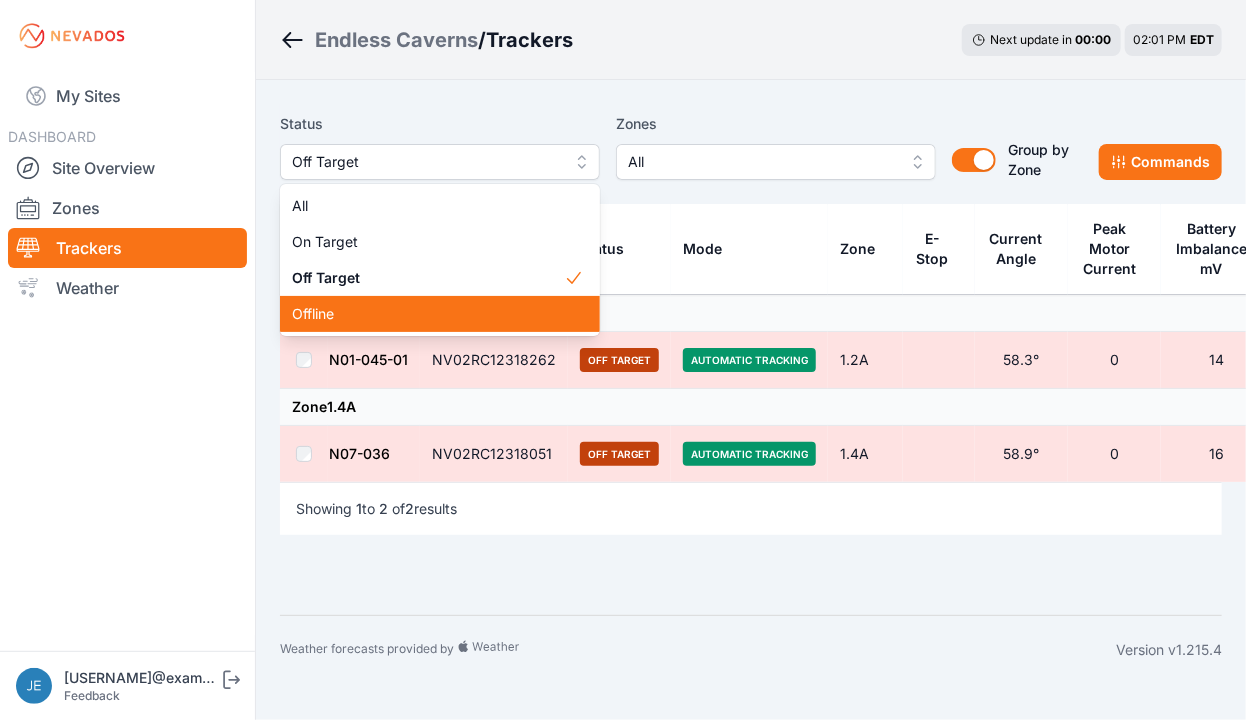 click on "Offline" at bounding box center [428, 314] 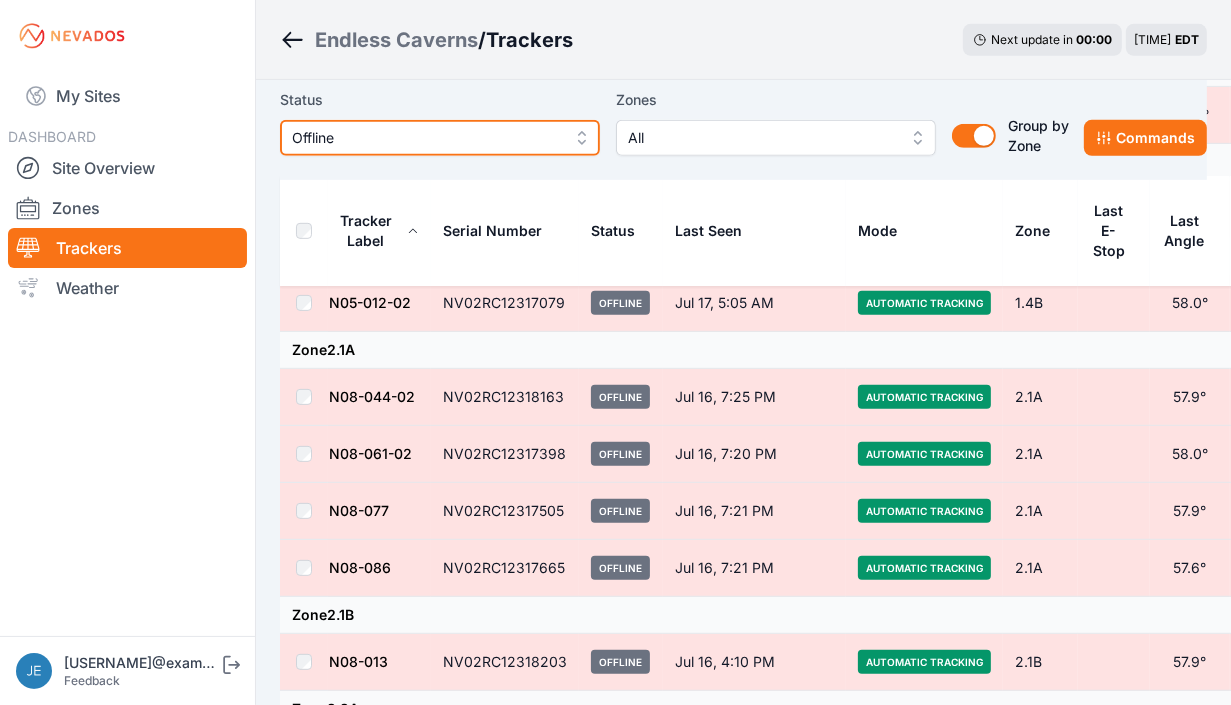 scroll, scrollTop: 776, scrollLeft: 0, axis: vertical 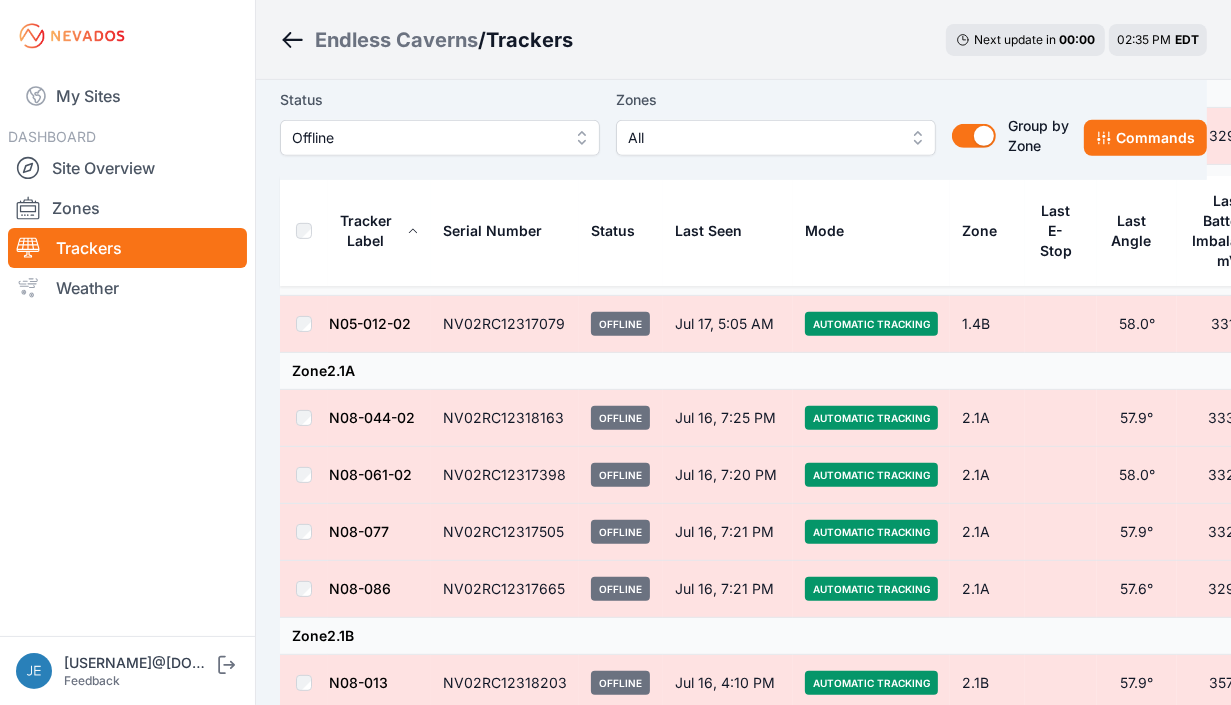 click on "Automatic Tracking" at bounding box center (871, 418) 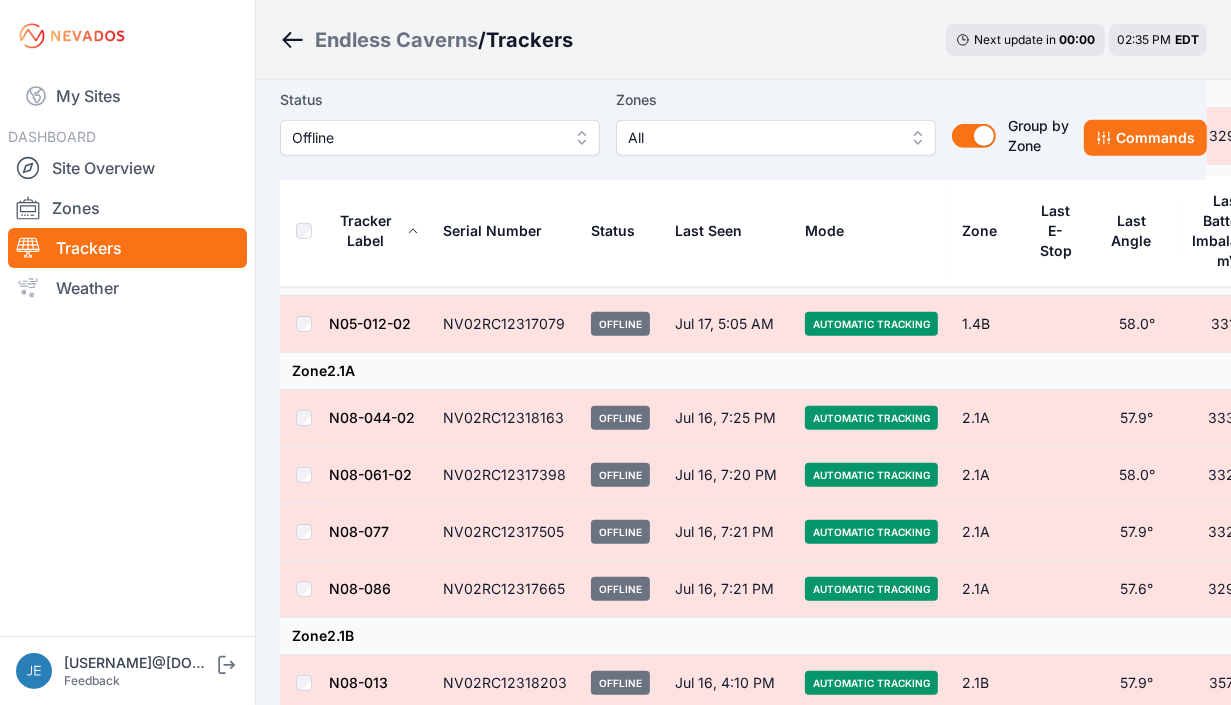 click on "Automatic Tracking" at bounding box center [871, 418] 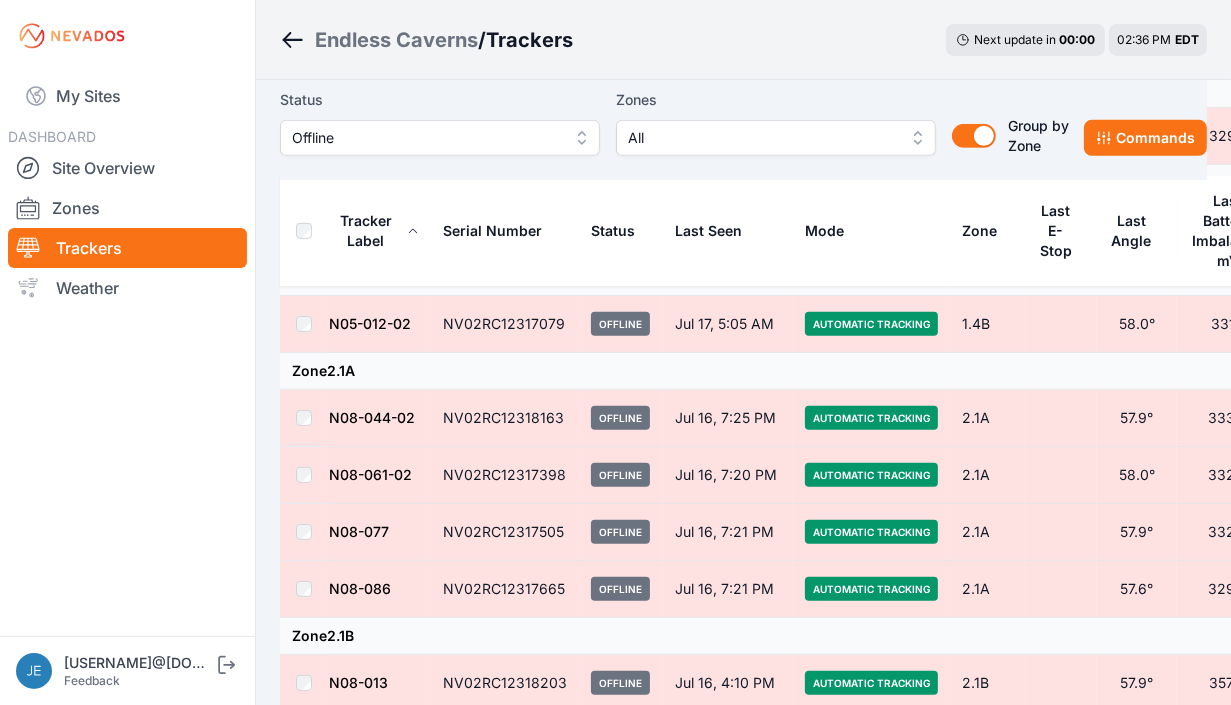 click on "Automatic Tracking" at bounding box center [871, 418] 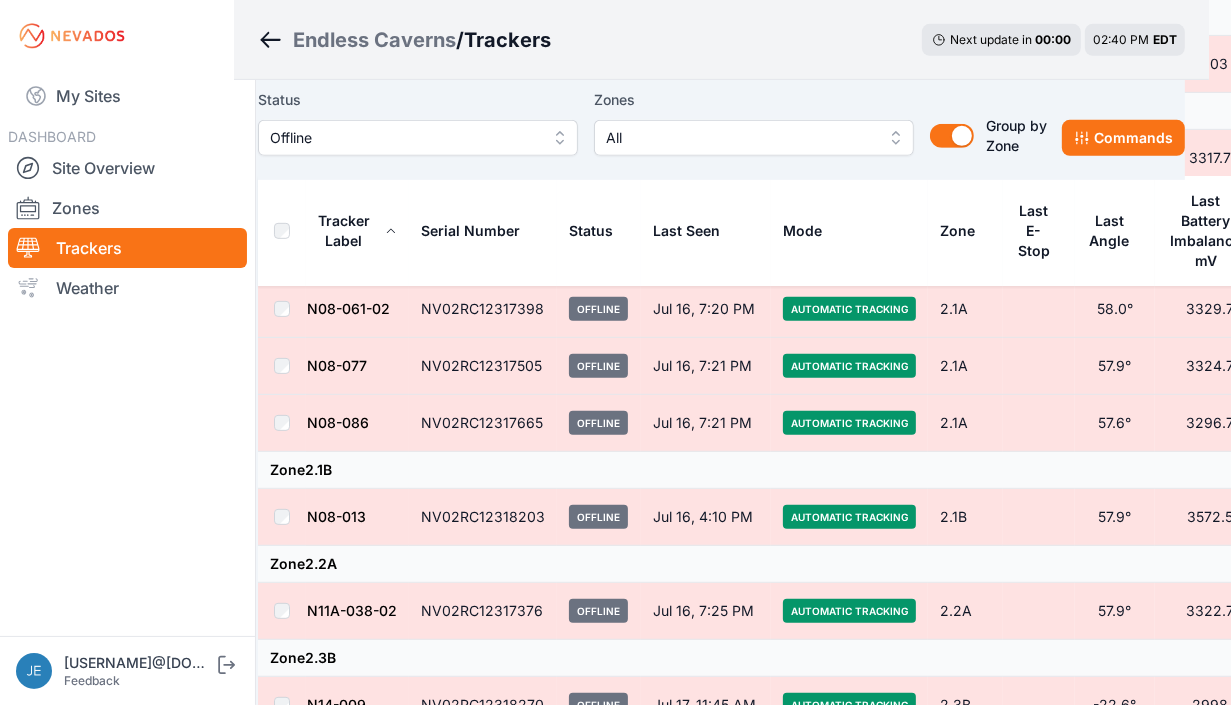scroll, scrollTop: 682, scrollLeft: 22, axis: both 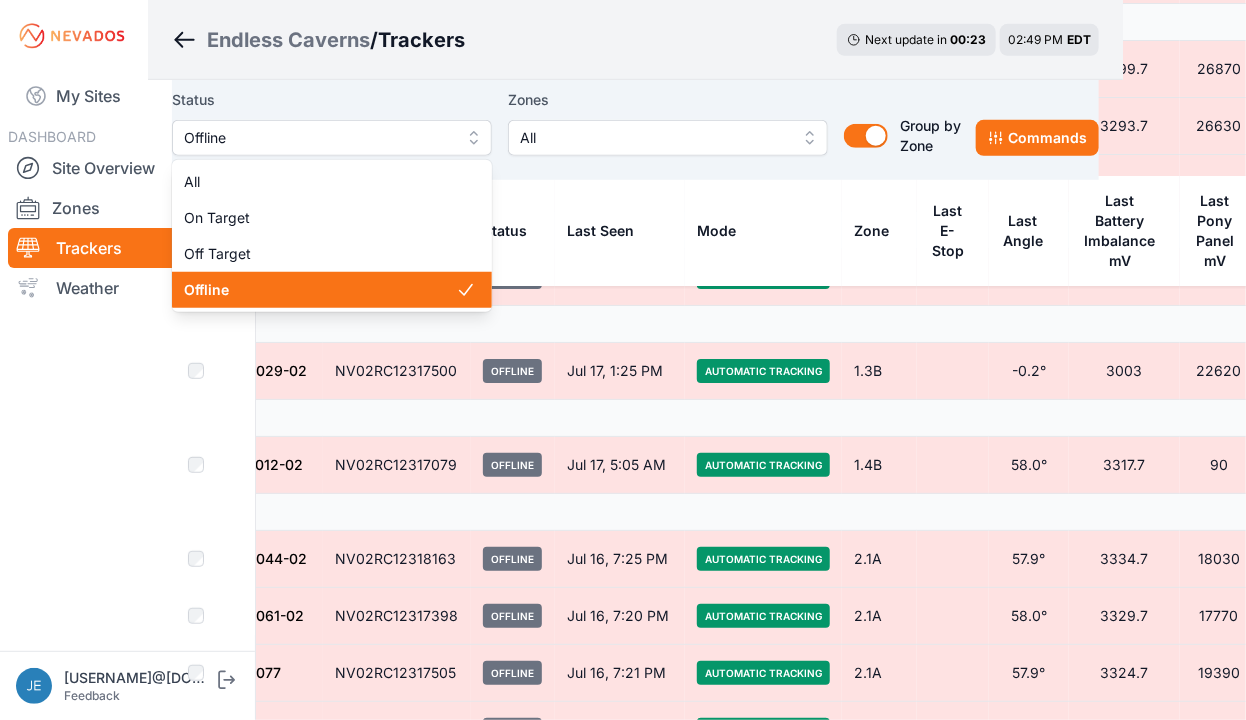 click on "Offline" at bounding box center [332, 138] 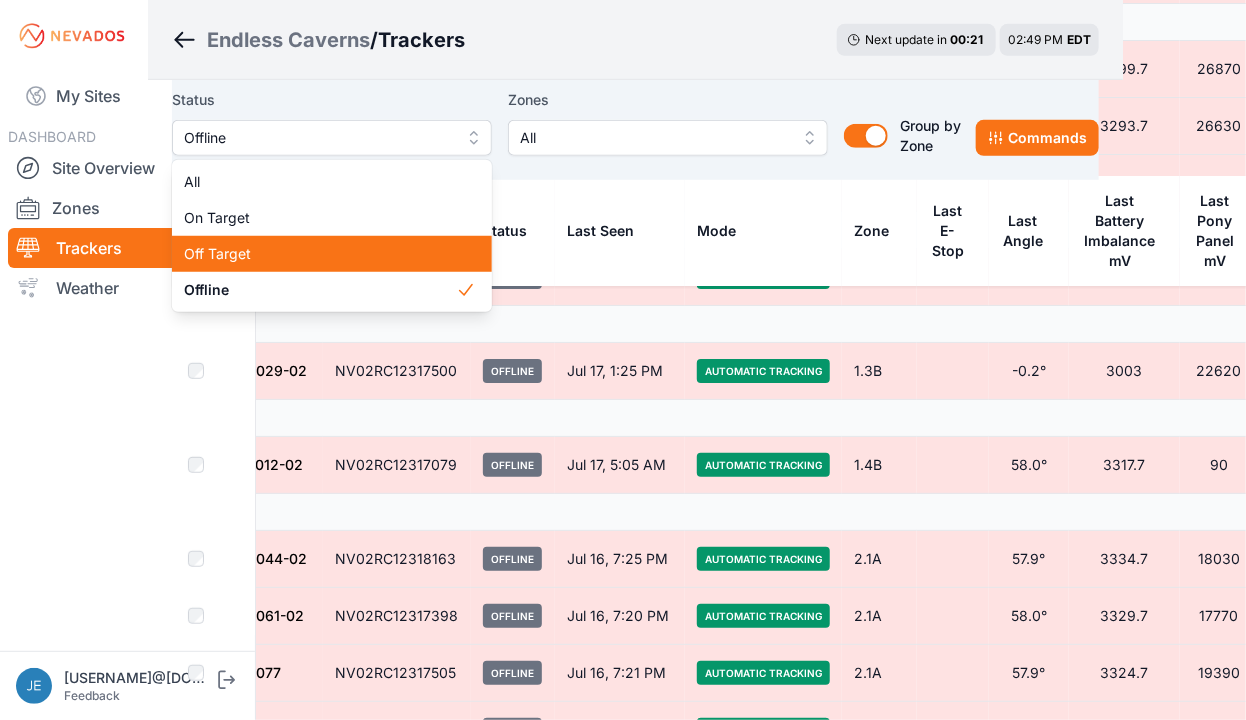 click on "Off Target" at bounding box center [332, 254] 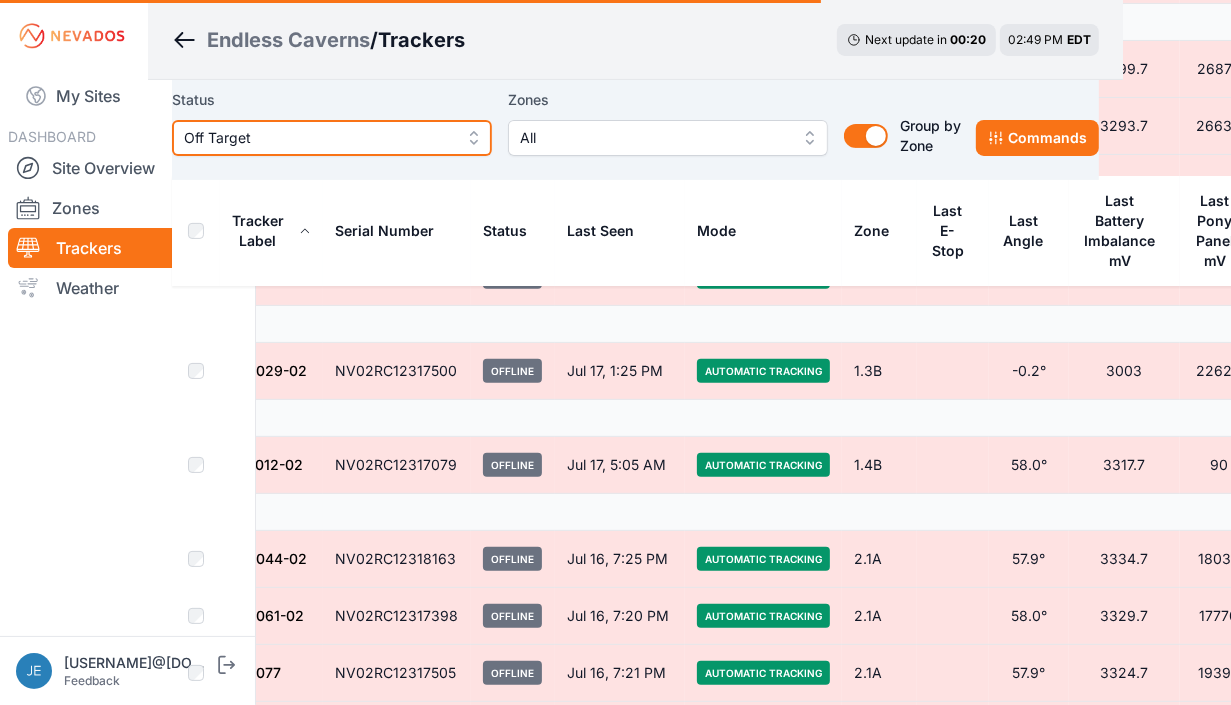 scroll, scrollTop: 0, scrollLeft: 0, axis: both 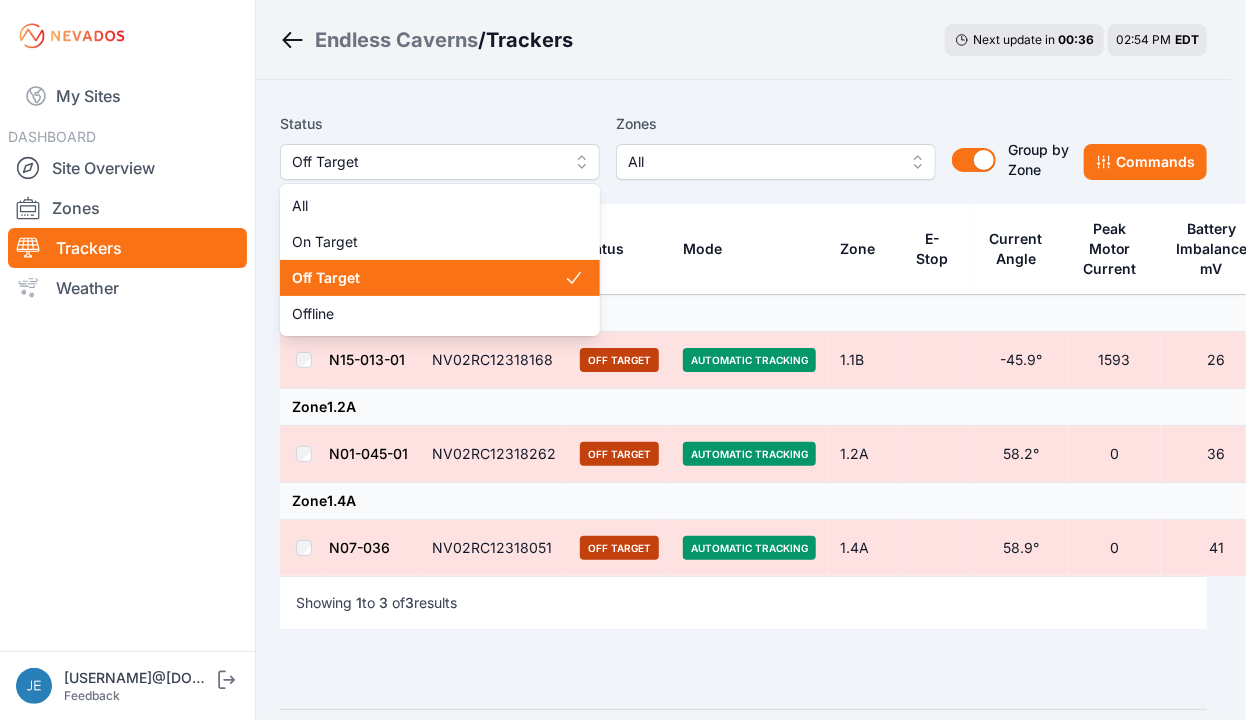 click on "Off Target" at bounding box center (440, 162) 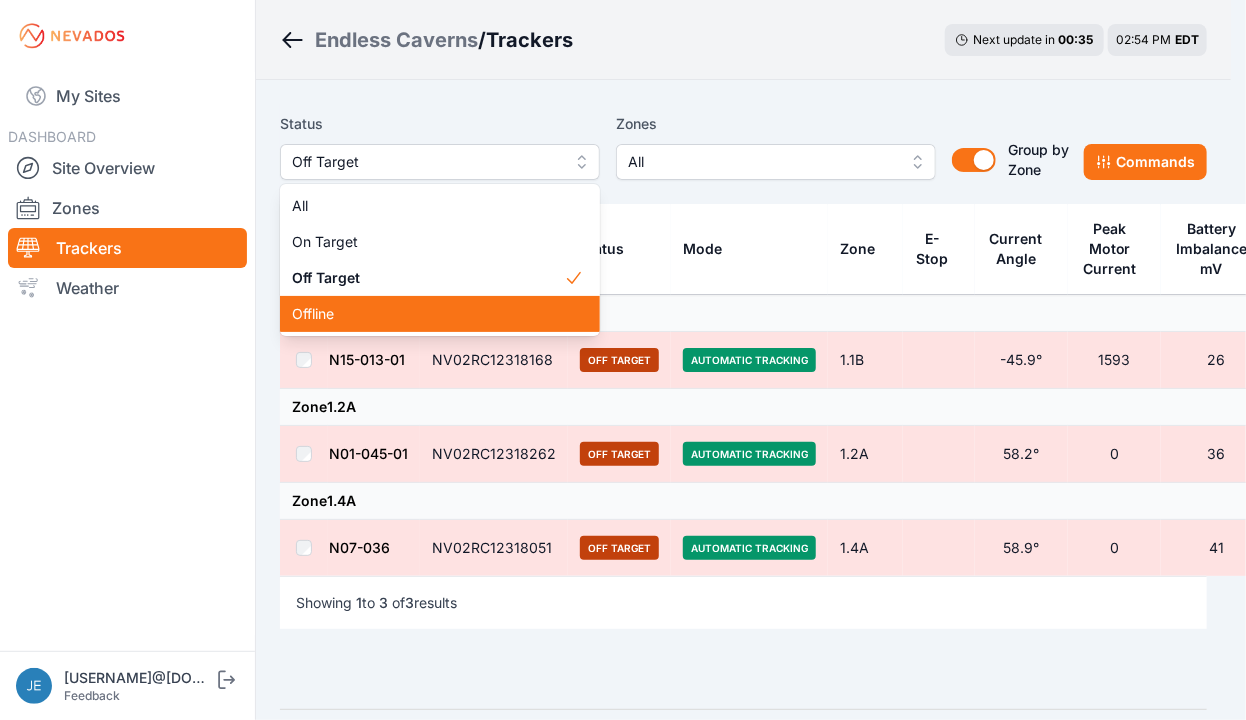 click on "Offline" at bounding box center (440, 314) 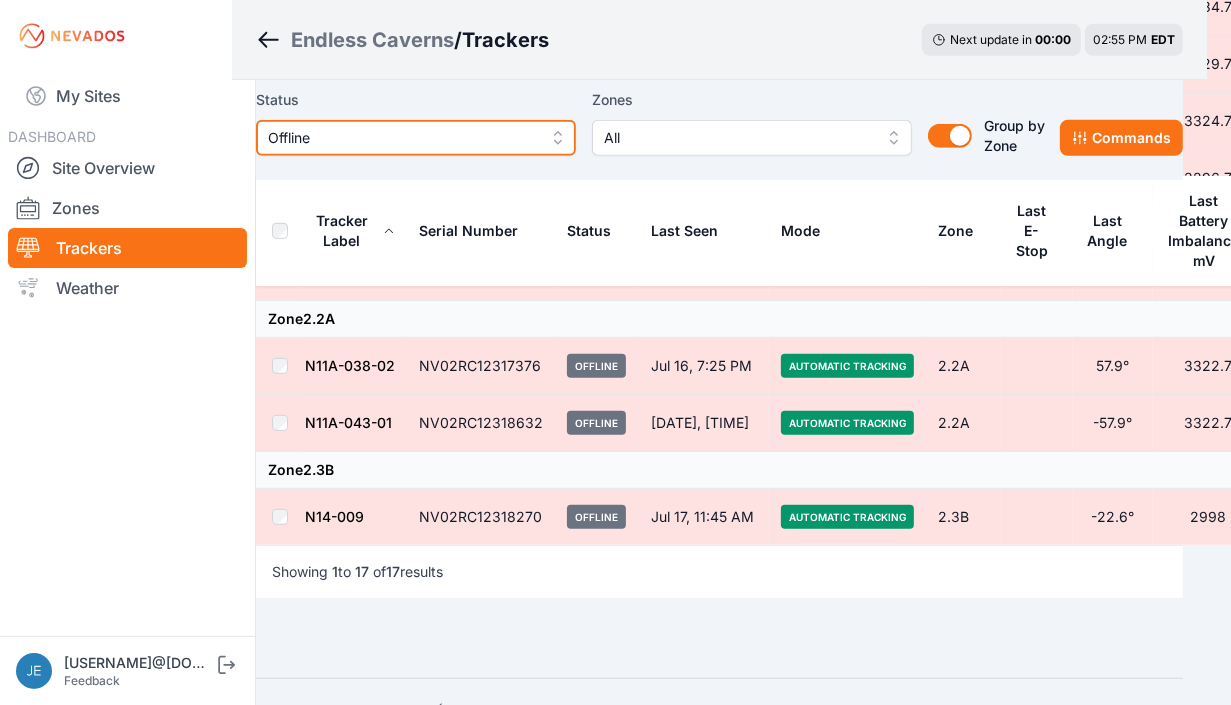 scroll, scrollTop: 1108, scrollLeft: 24, axis: both 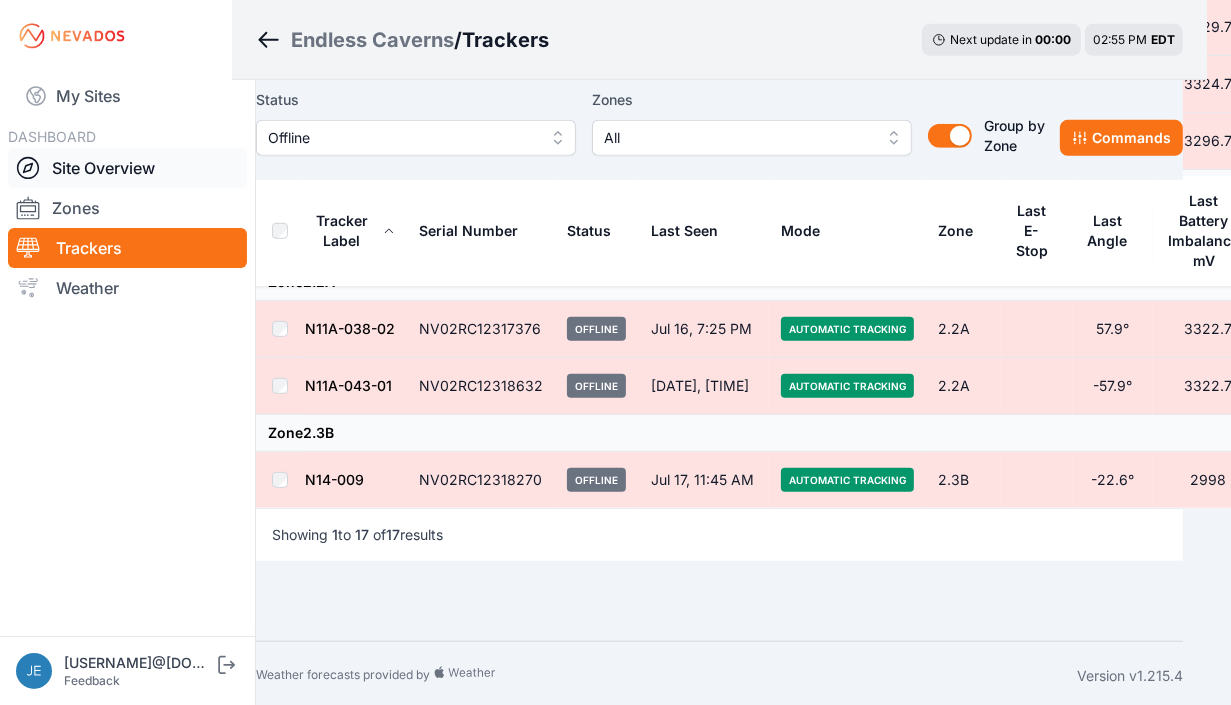 click on "Site Overview" at bounding box center [127, 168] 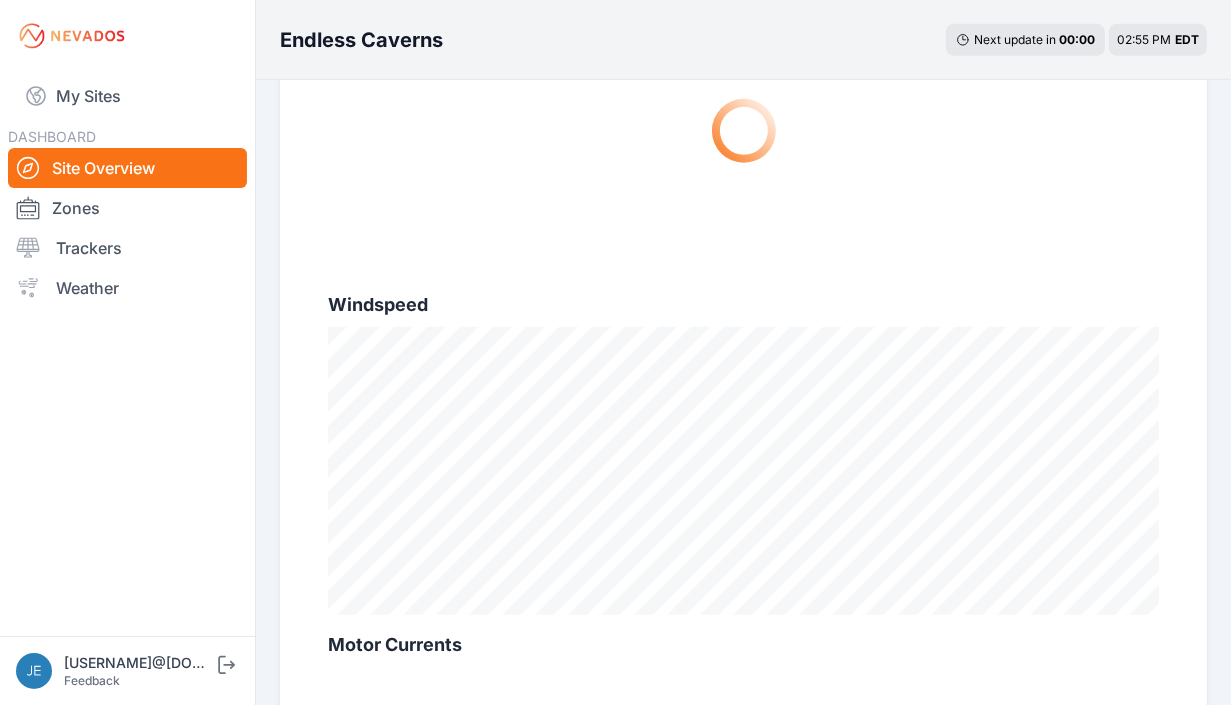 scroll, scrollTop: 0, scrollLeft: 0, axis: both 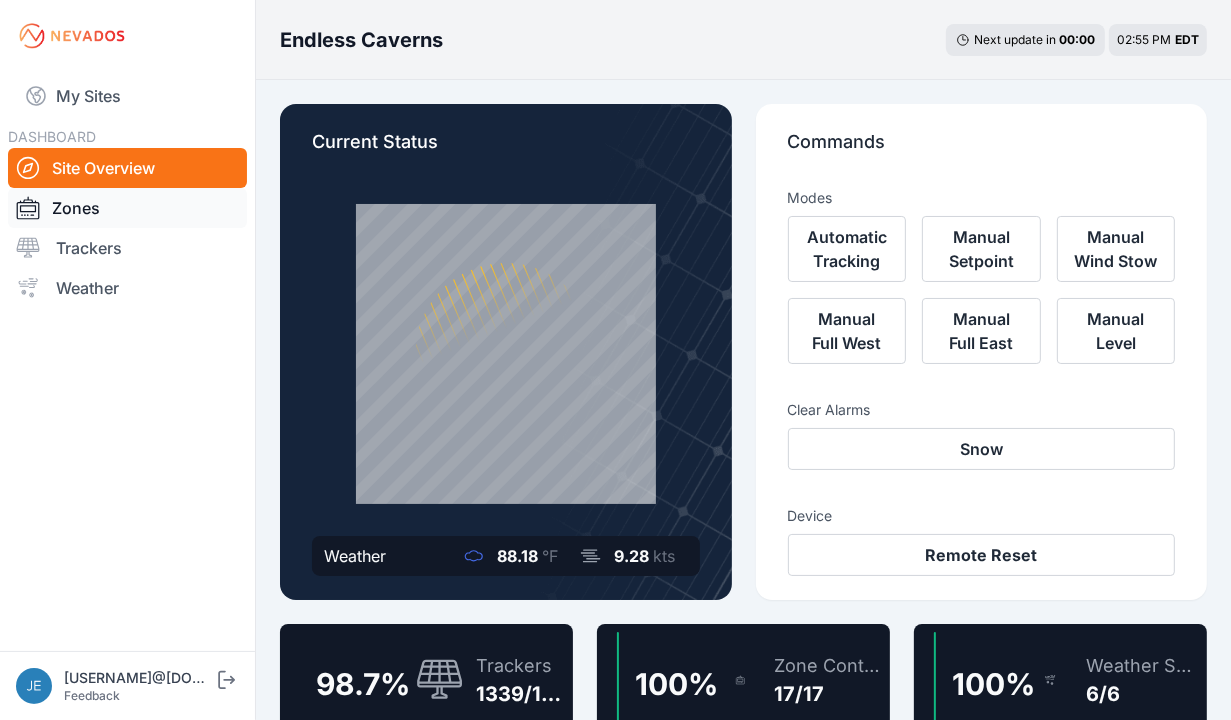 click on "Zones" at bounding box center [127, 208] 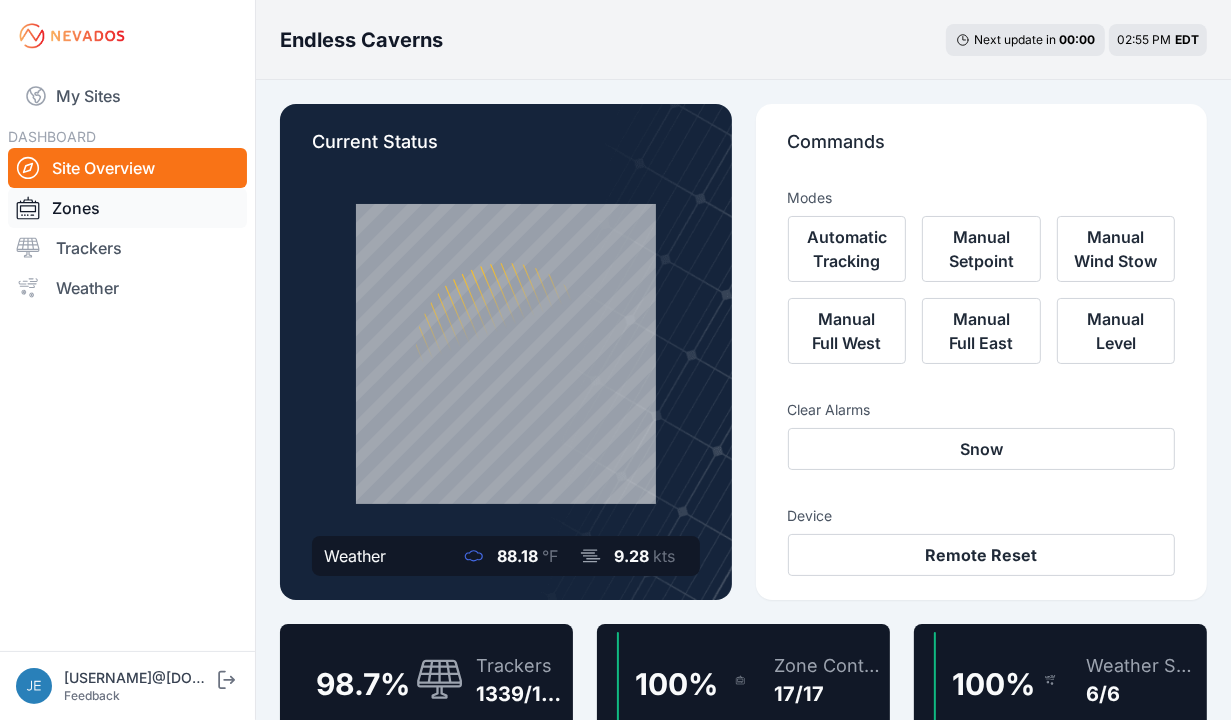 click on "Zones" at bounding box center [127, 208] 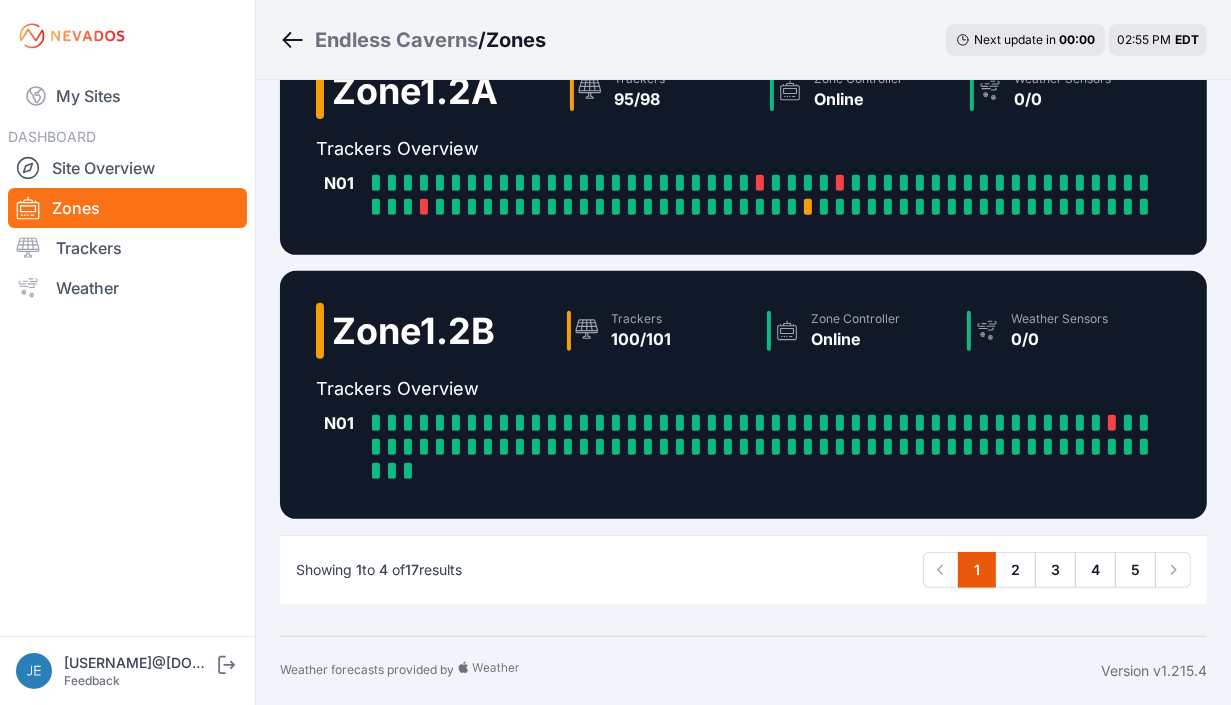 scroll, scrollTop: 620, scrollLeft: 0, axis: vertical 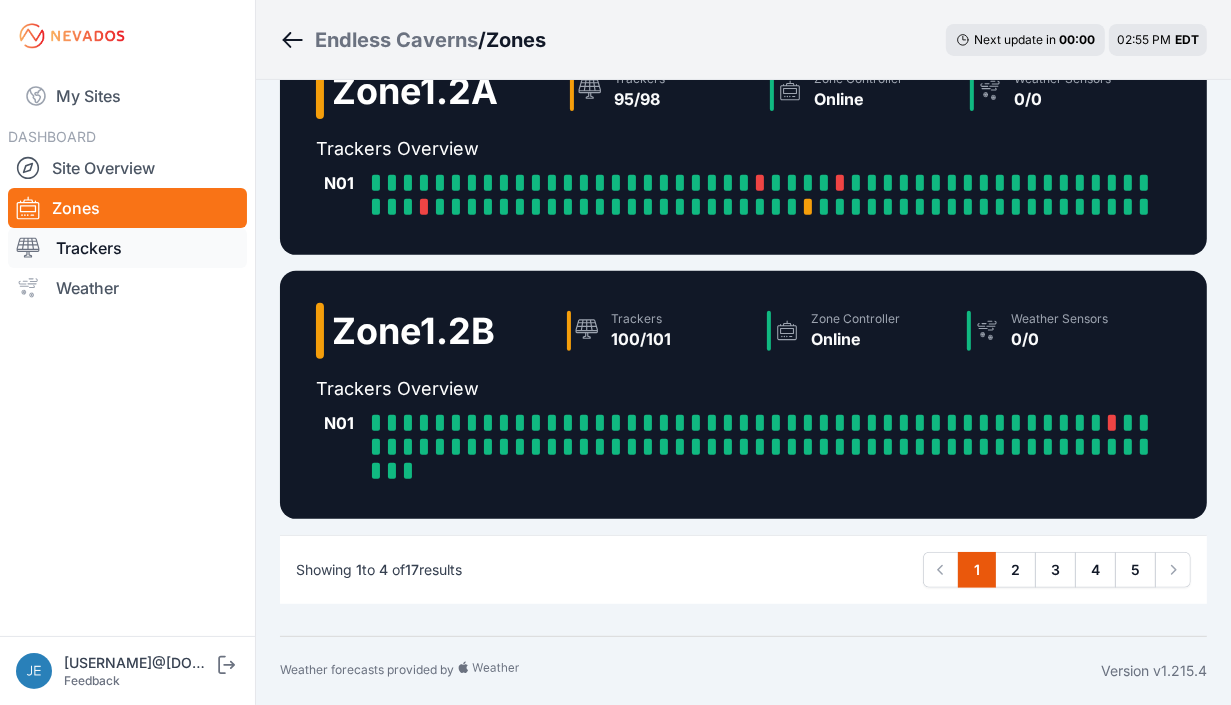 click on "Trackers" at bounding box center (127, 248) 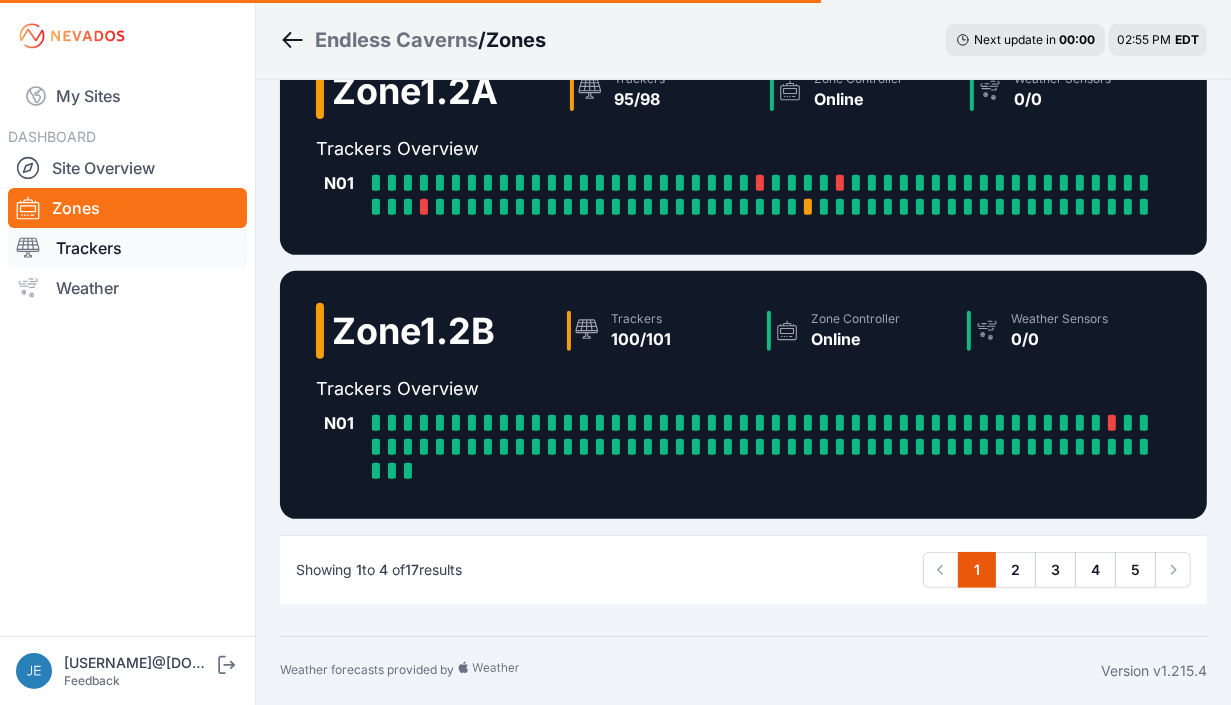 scroll, scrollTop: 0, scrollLeft: 0, axis: both 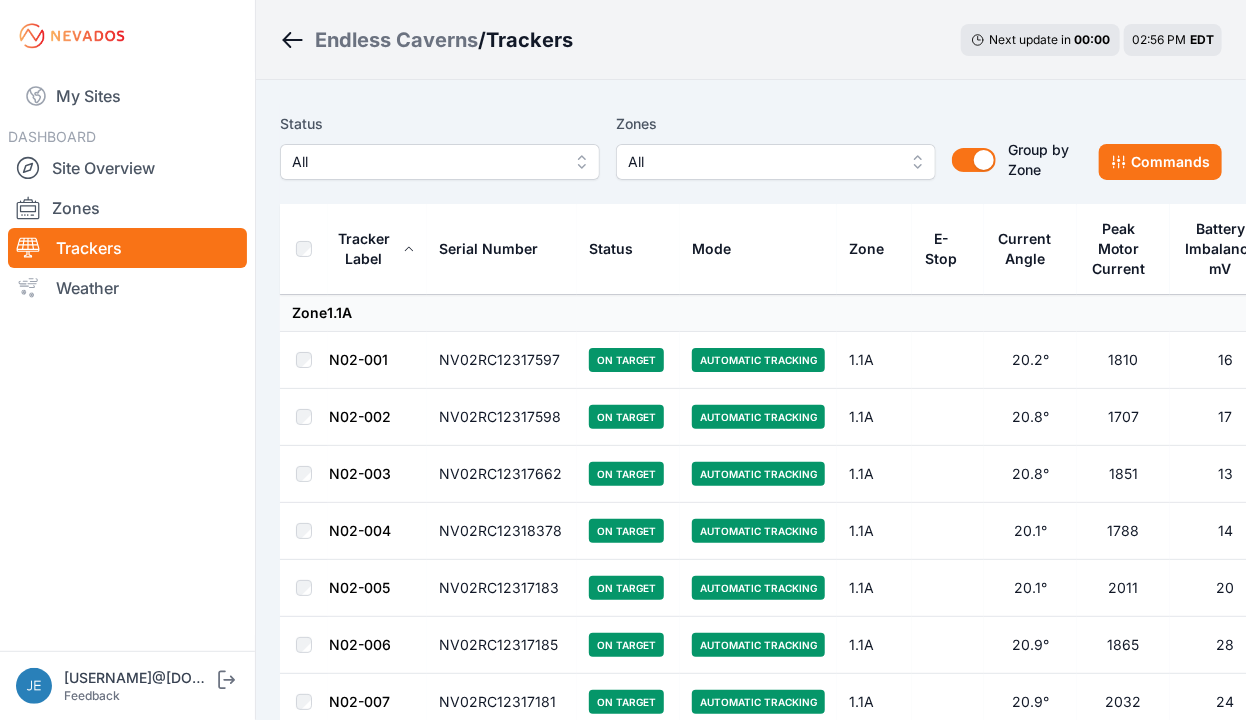 click on "All" at bounding box center (440, 162) 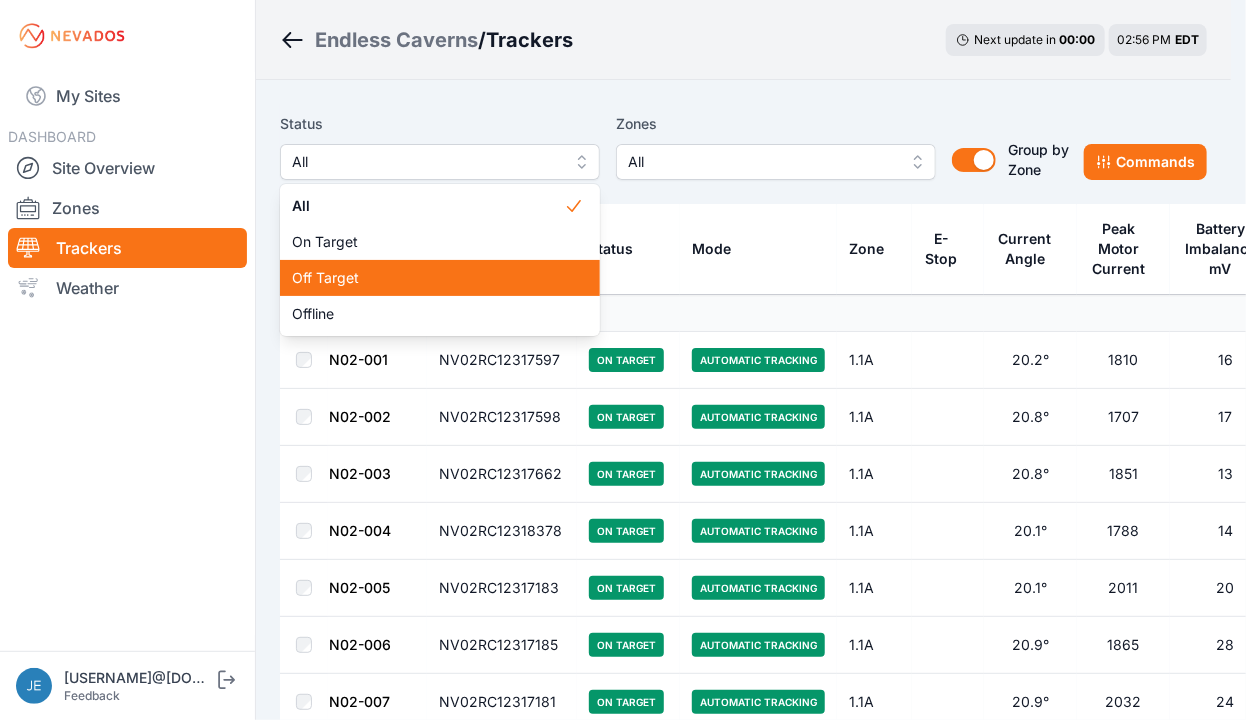 click on "Off Target" at bounding box center [440, 278] 